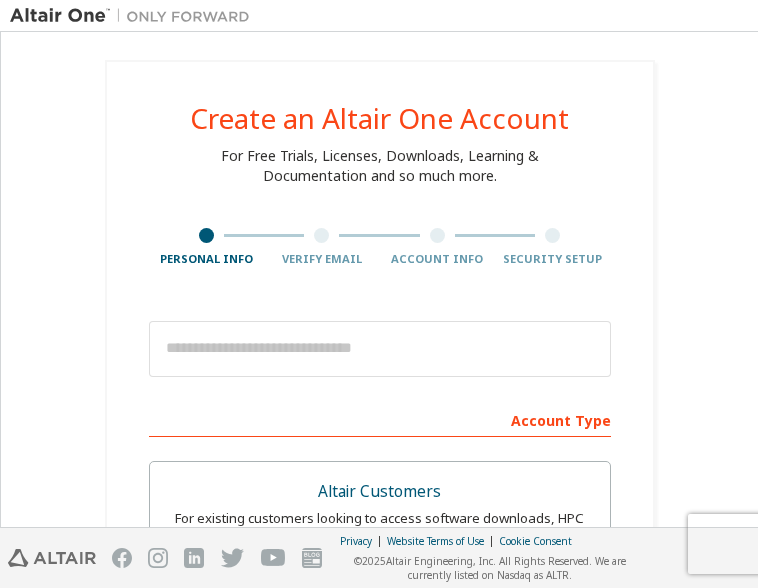 scroll, scrollTop: 0, scrollLeft: 0, axis: both 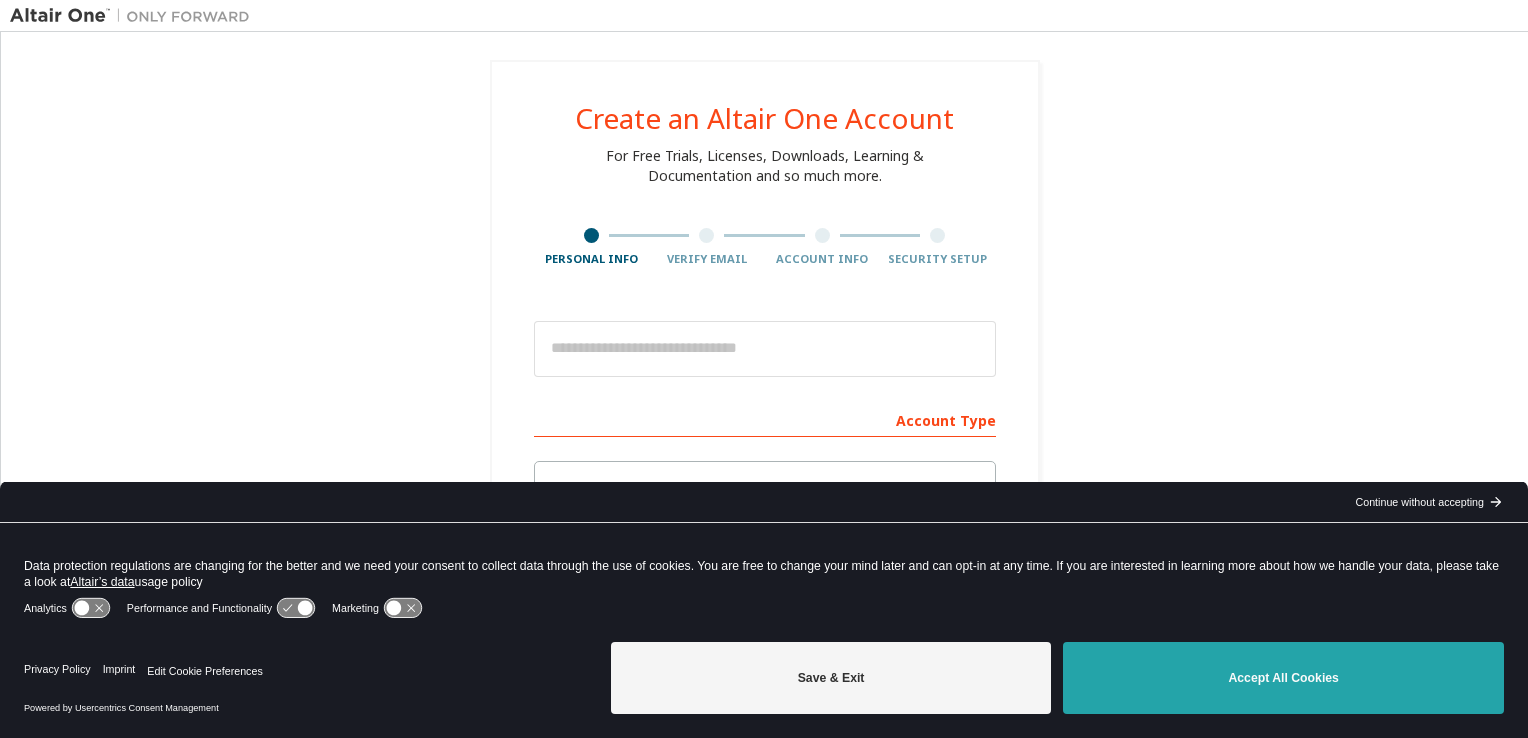 click on "Accept All Cookies" at bounding box center (1283, 678) 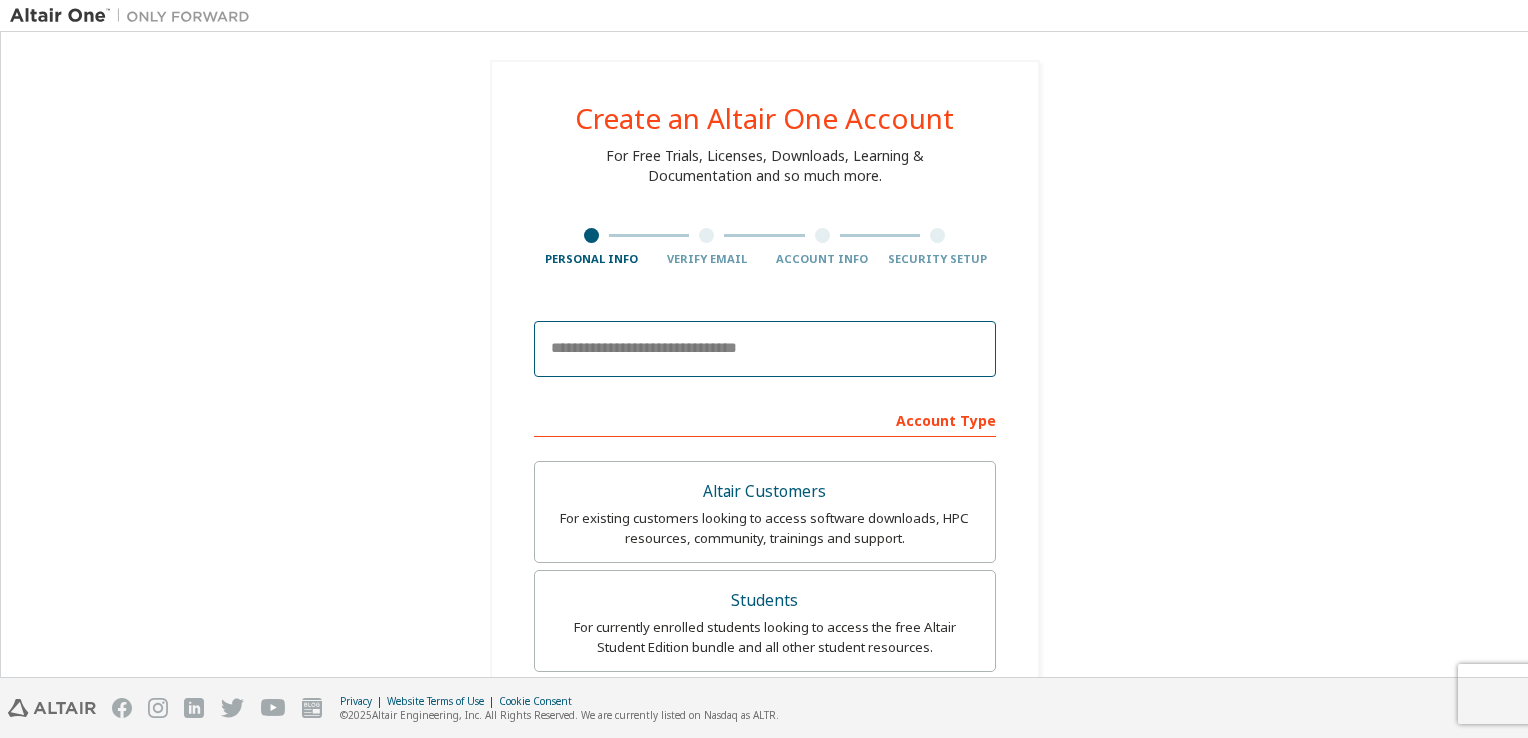 click at bounding box center (765, 349) 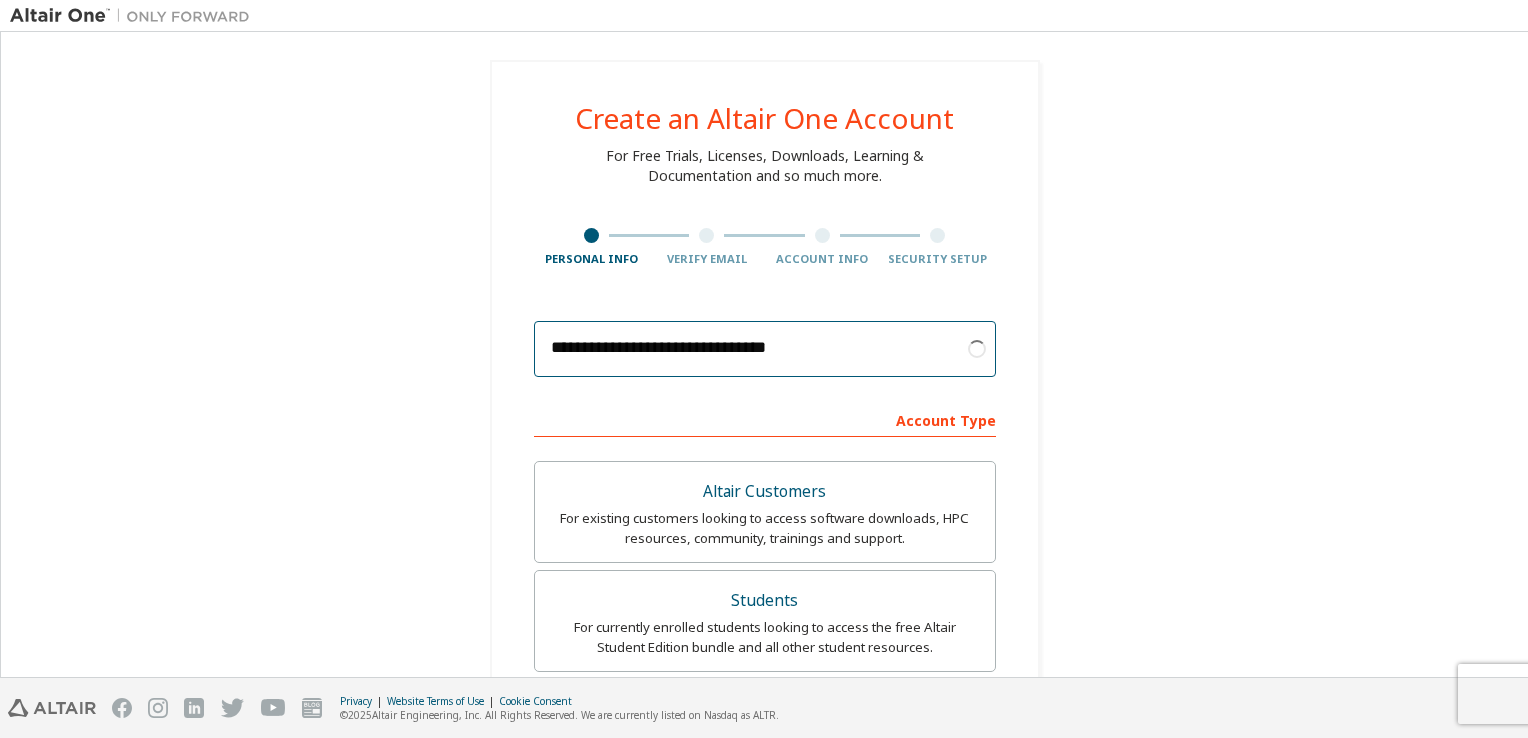 type on "**********" 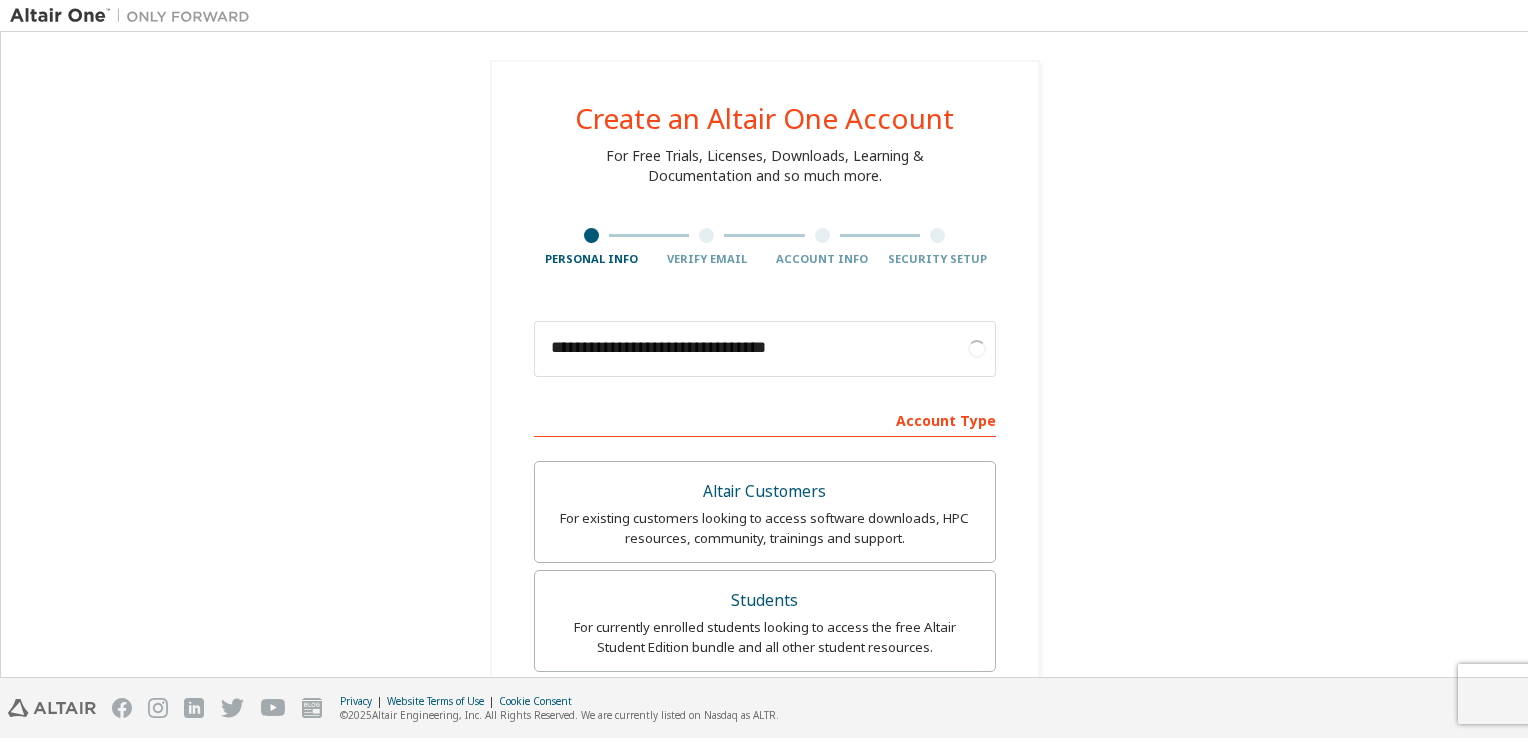 click on "**********" at bounding box center (764, 649) 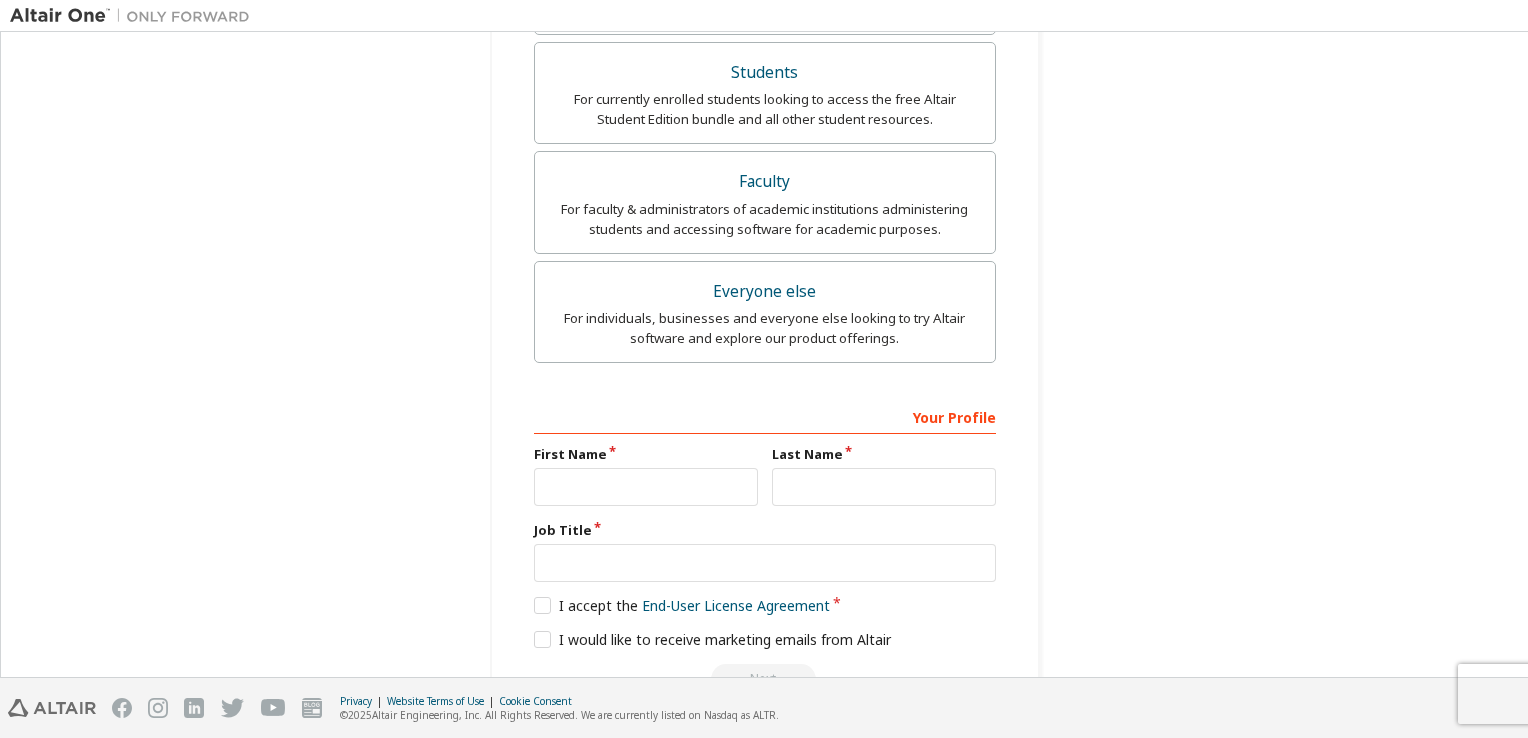 scroll, scrollTop: 568, scrollLeft: 0, axis: vertical 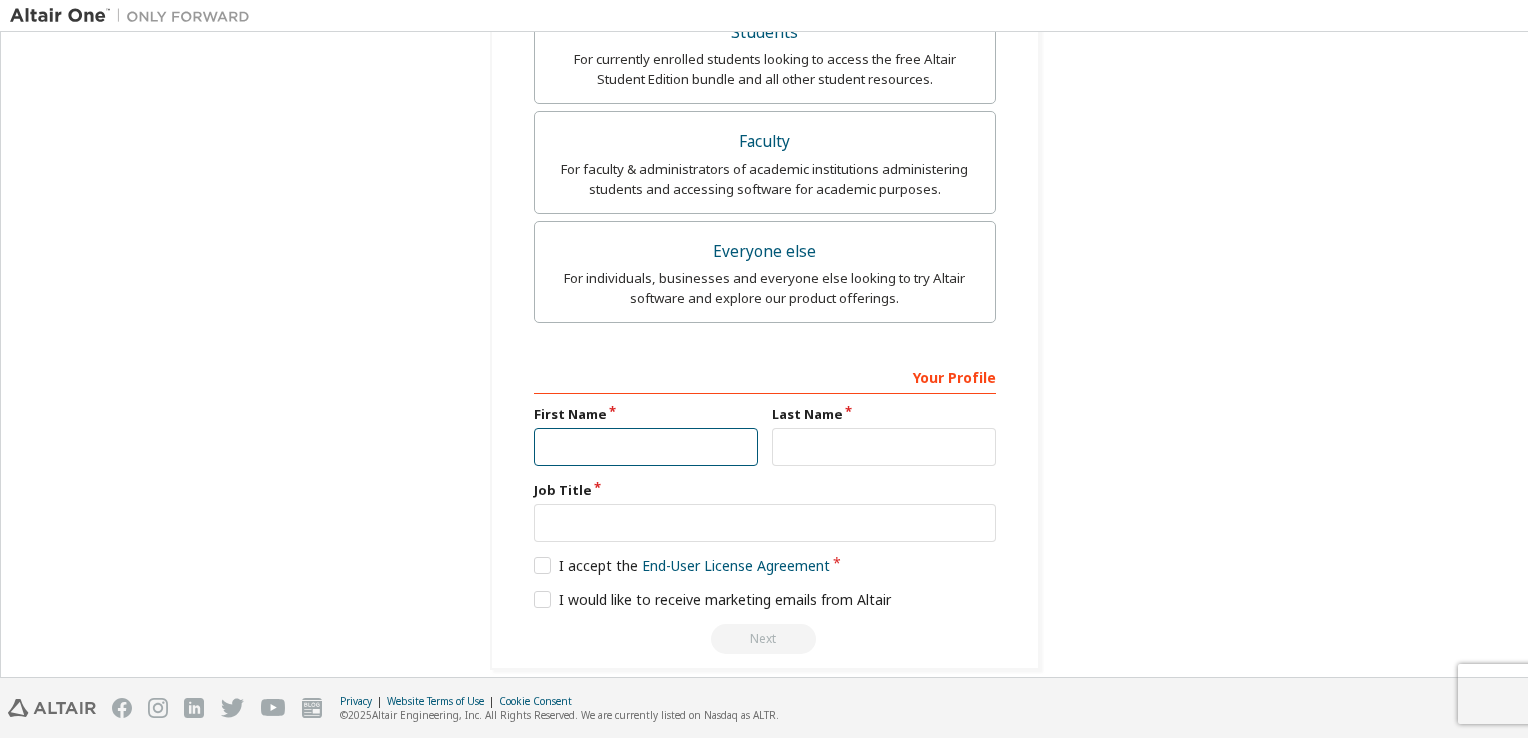 click at bounding box center [646, 447] 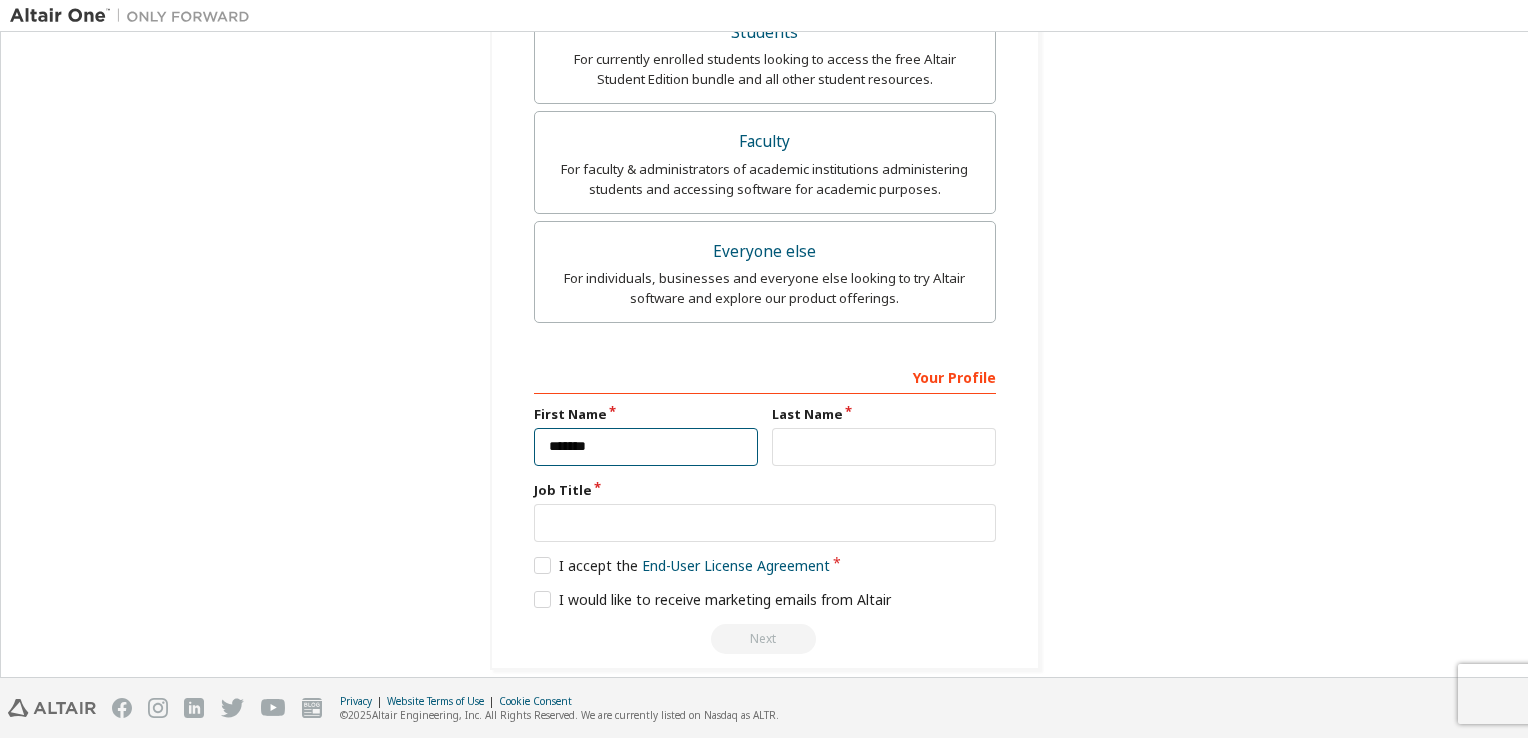 type on "*******" 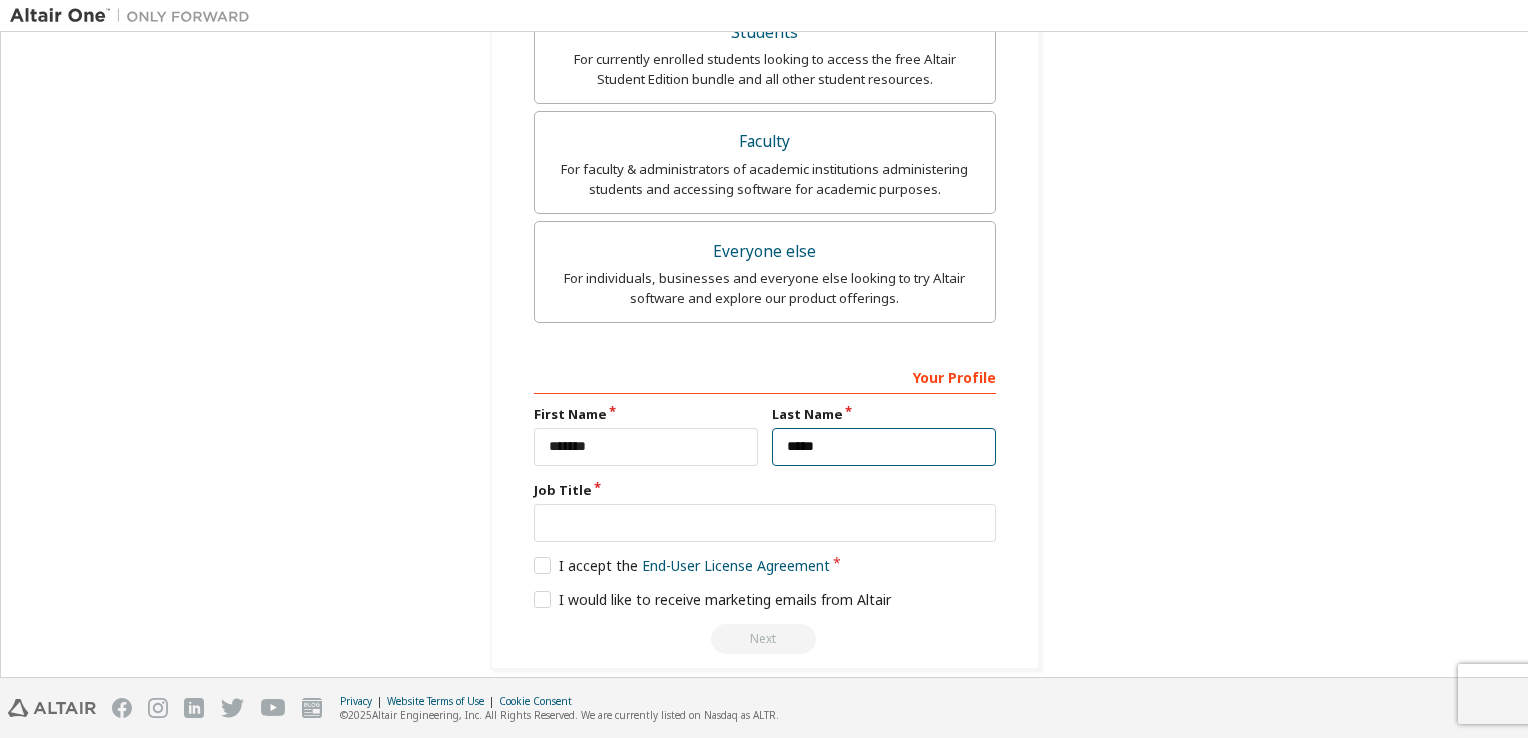 type on "*****" 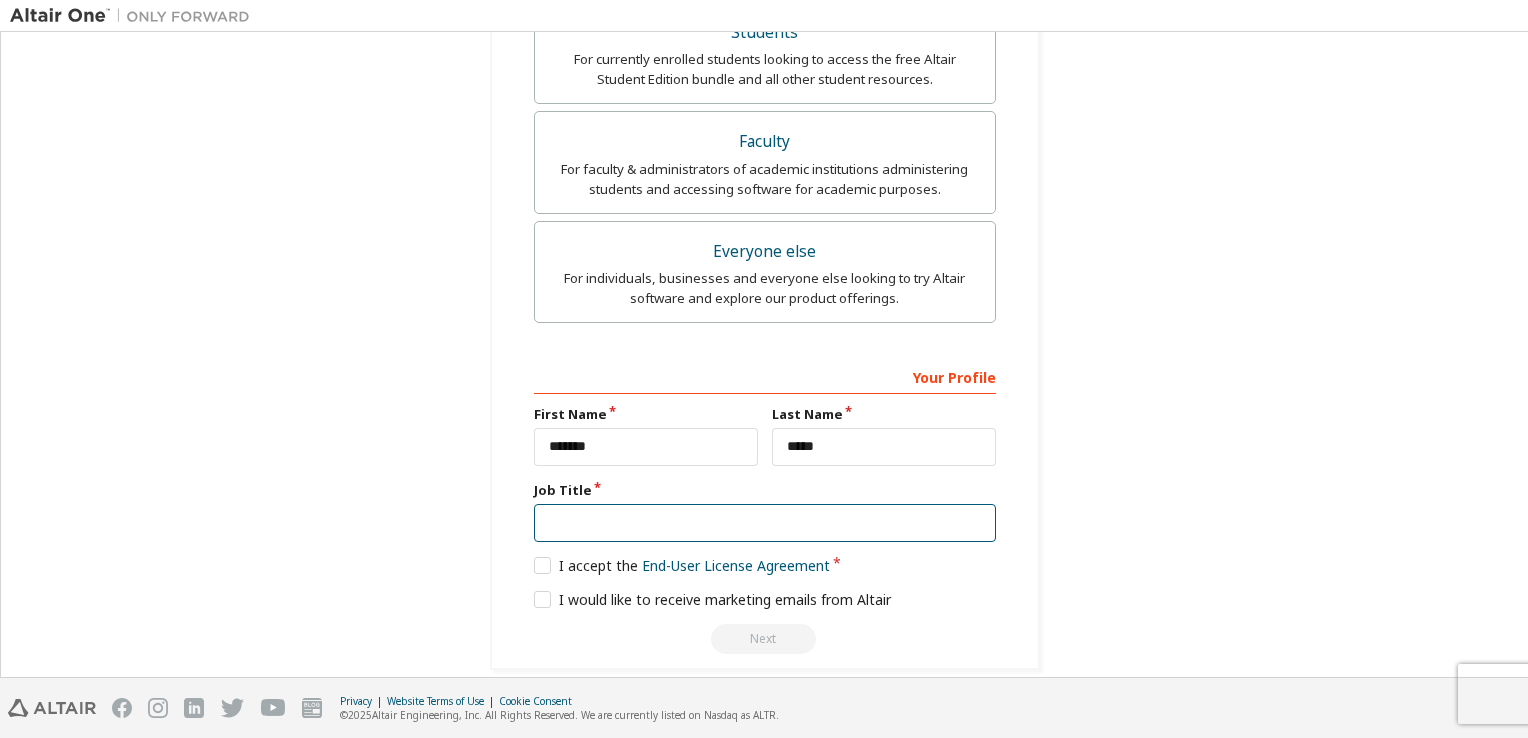 click at bounding box center (765, 523) 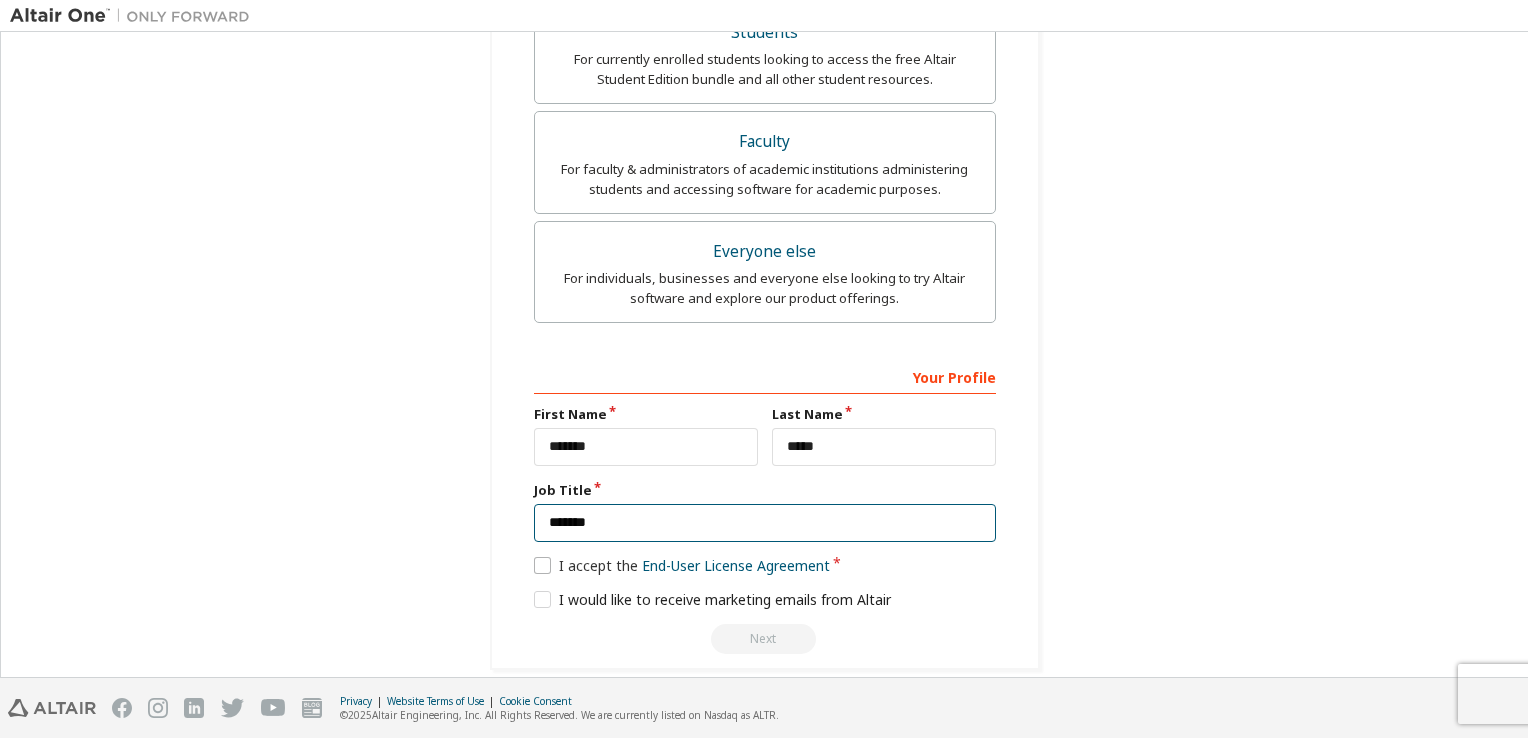 type on "*******" 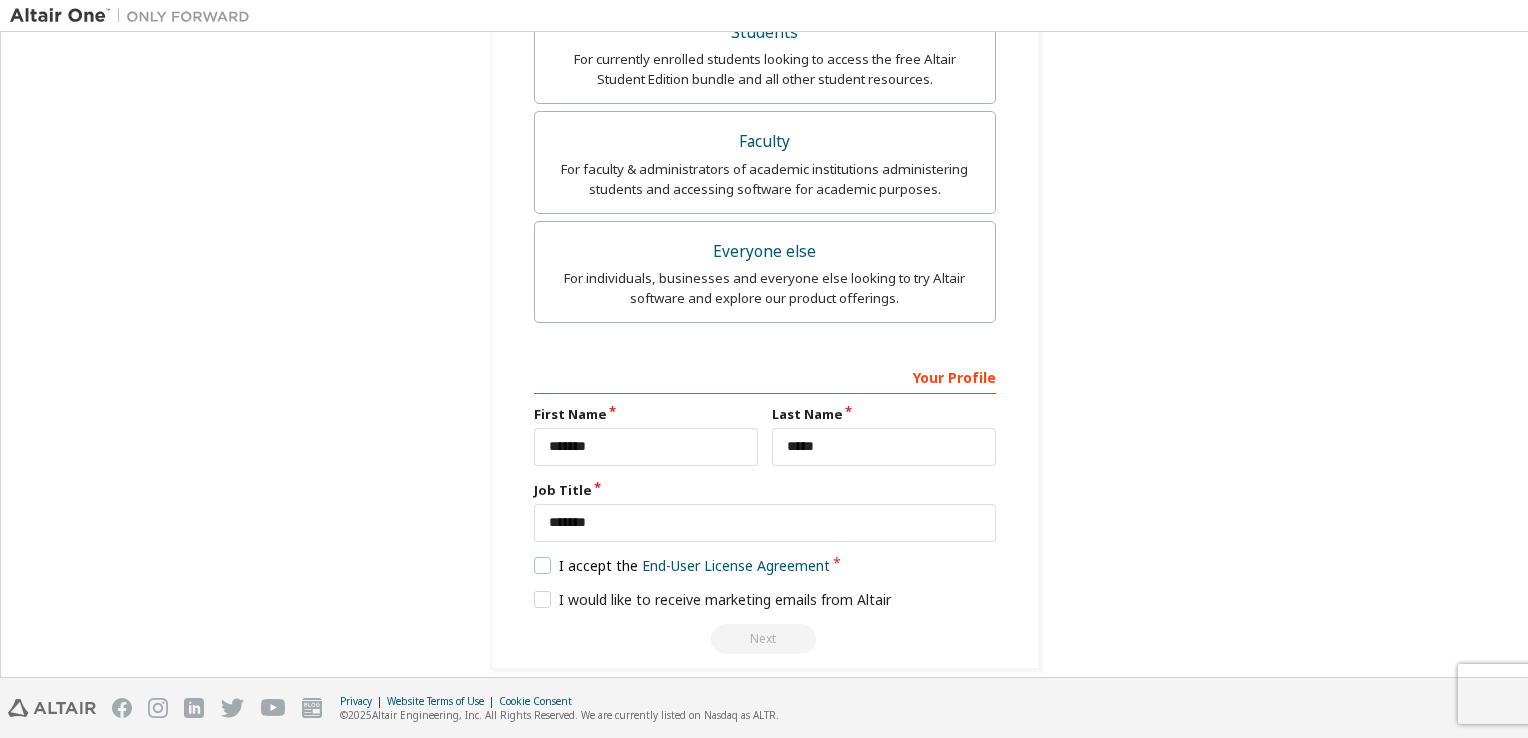 click on "I accept the    End-User License Agreement" at bounding box center [682, 565] 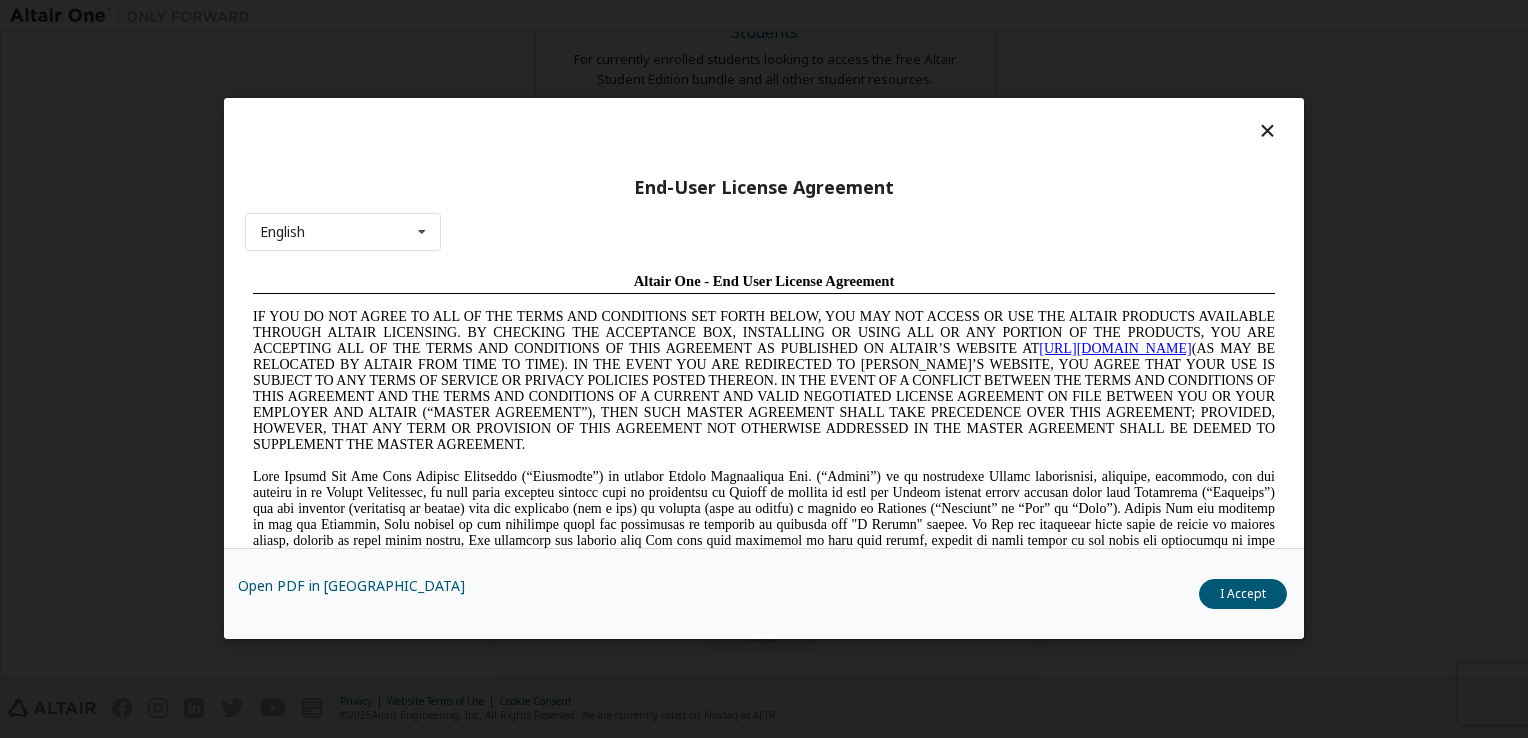 scroll, scrollTop: 0, scrollLeft: 0, axis: both 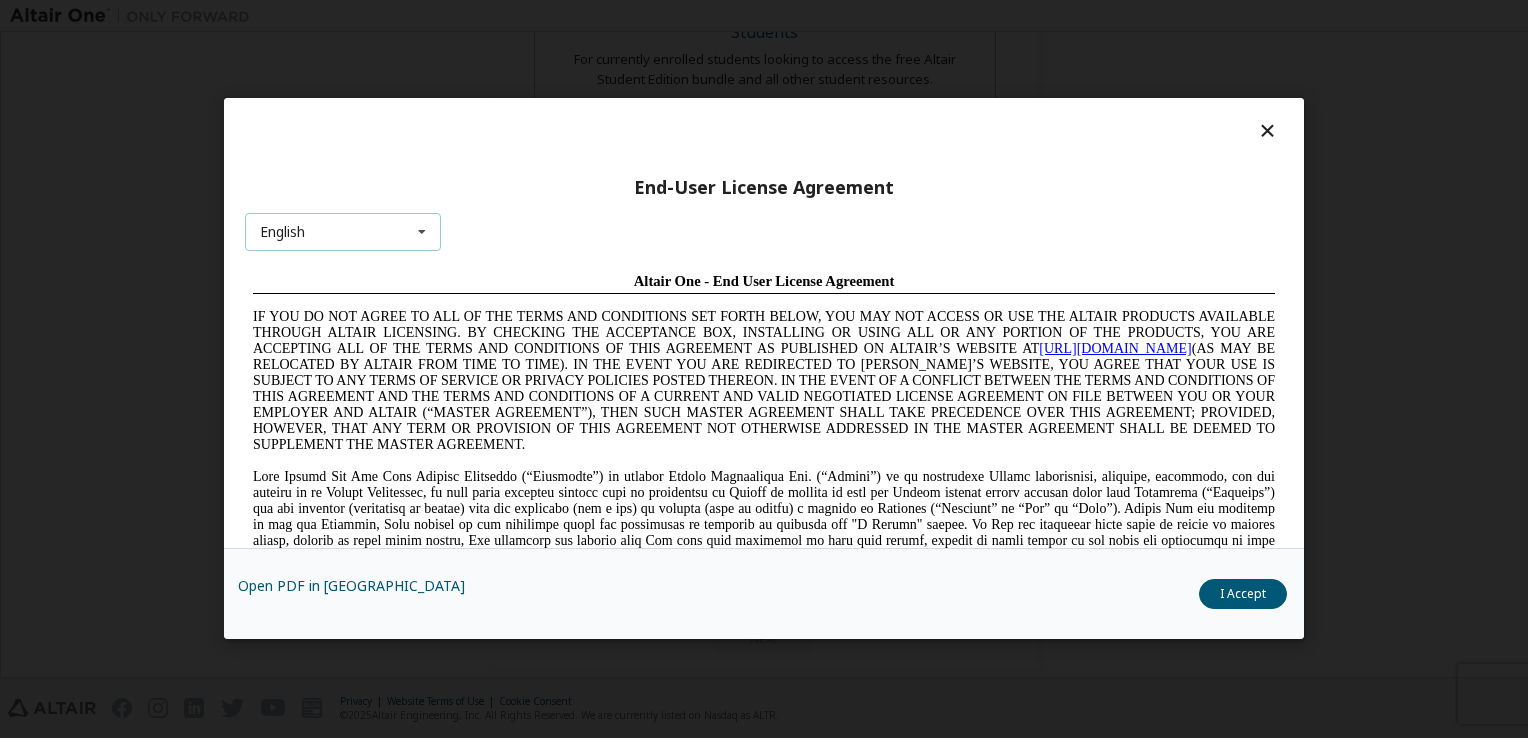 click on "English English Chinese French German Japanese Korean Portuguese" at bounding box center [343, 233] 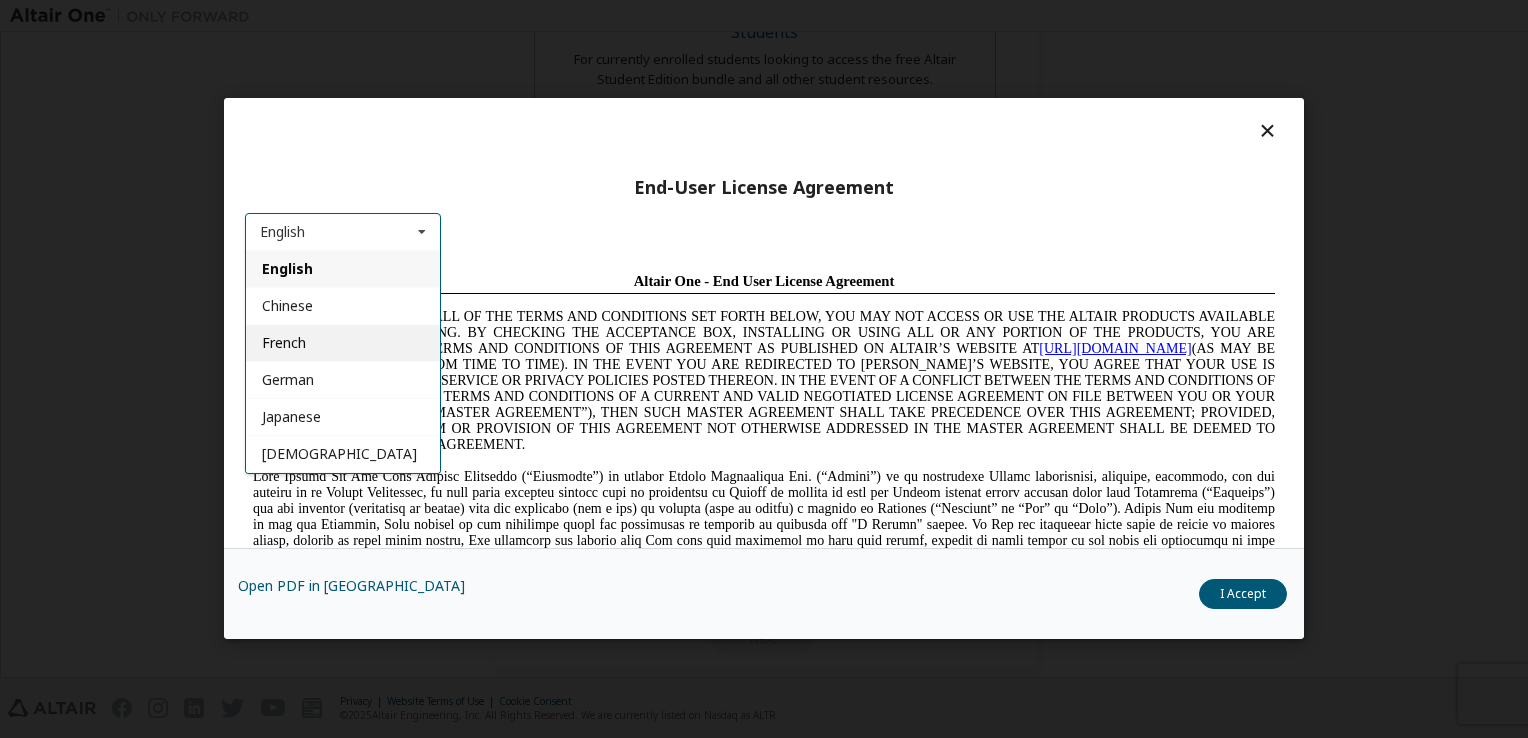 click on "French" at bounding box center [343, 343] 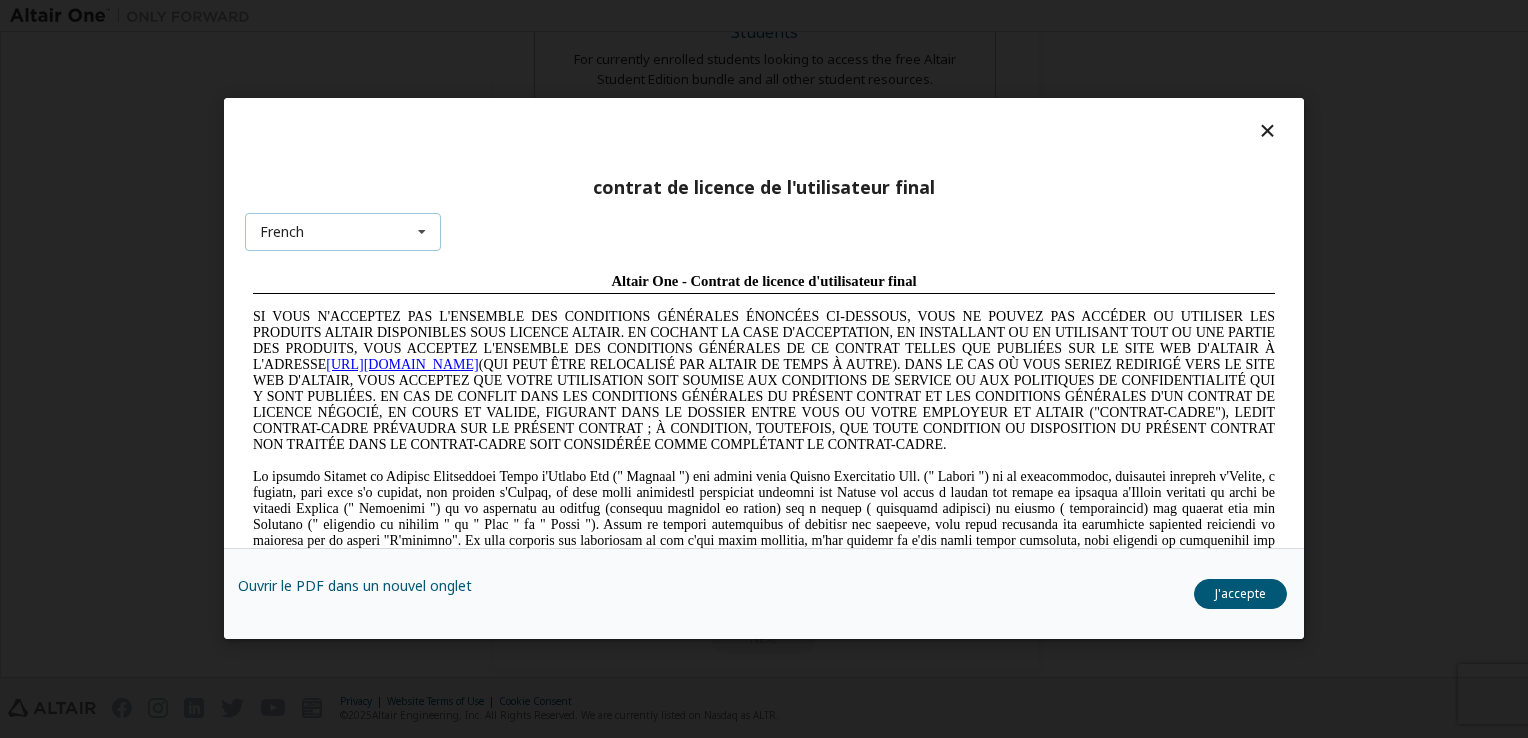 scroll, scrollTop: 0, scrollLeft: 0, axis: both 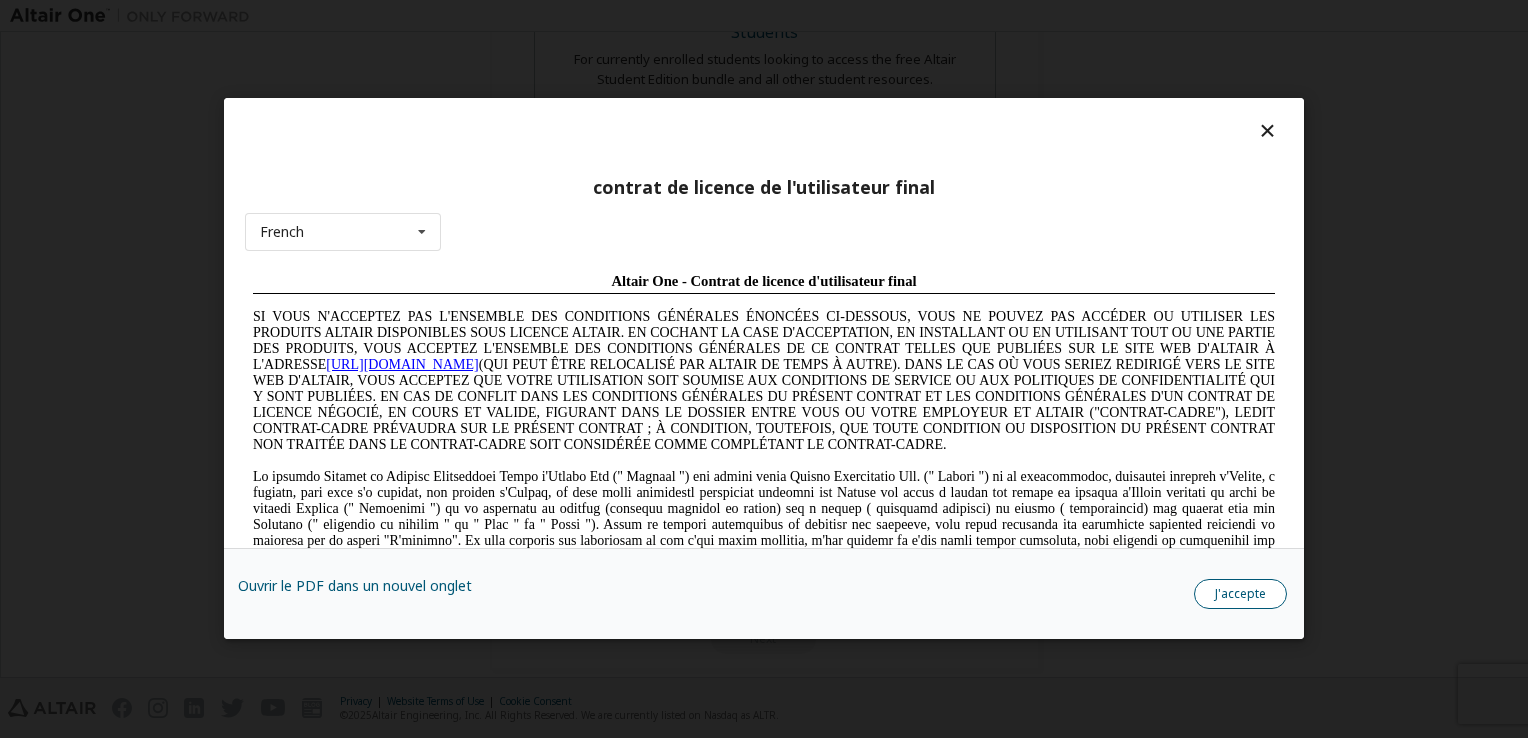 click on "J'accepte" at bounding box center (1240, 595) 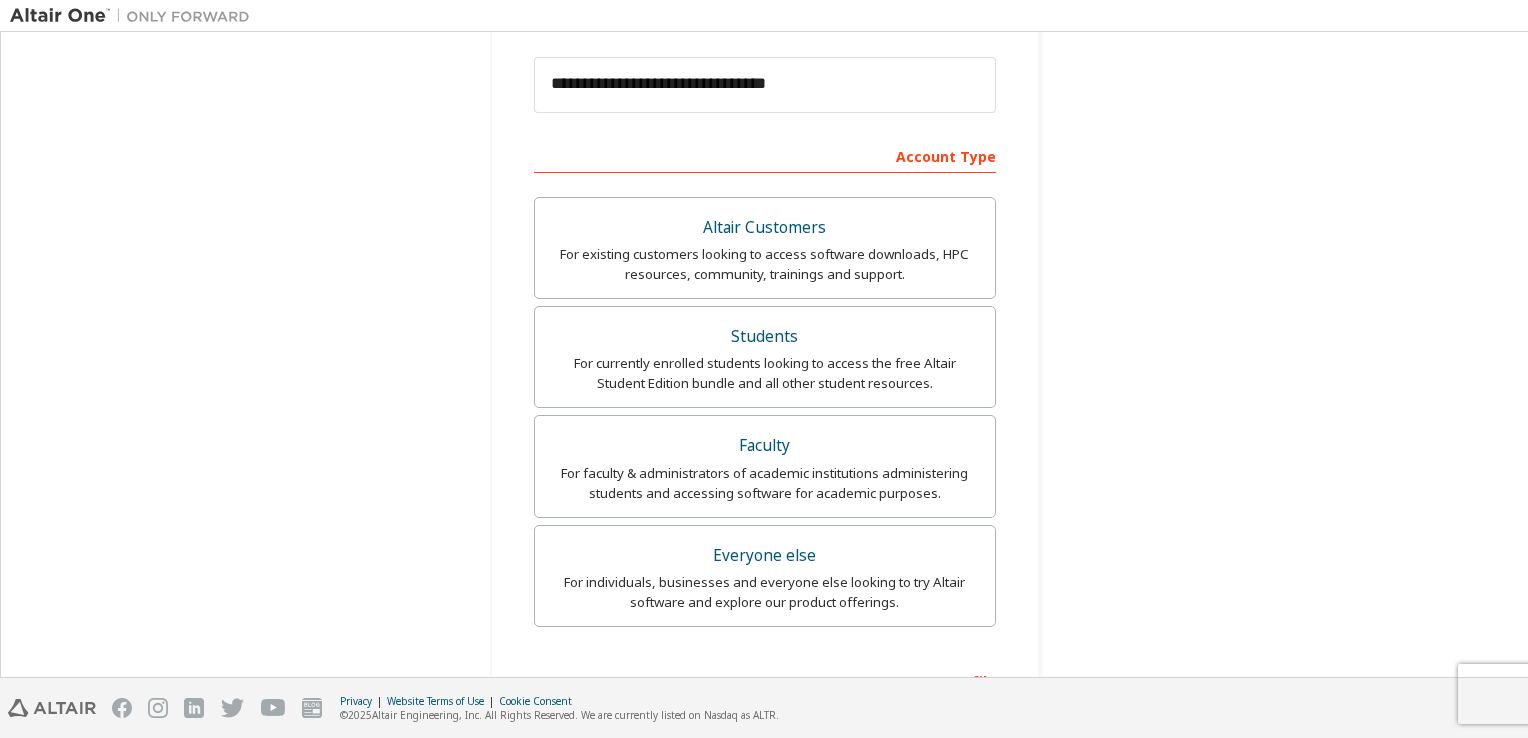 scroll, scrollTop: 264, scrollLeft: 0, axis: vertical 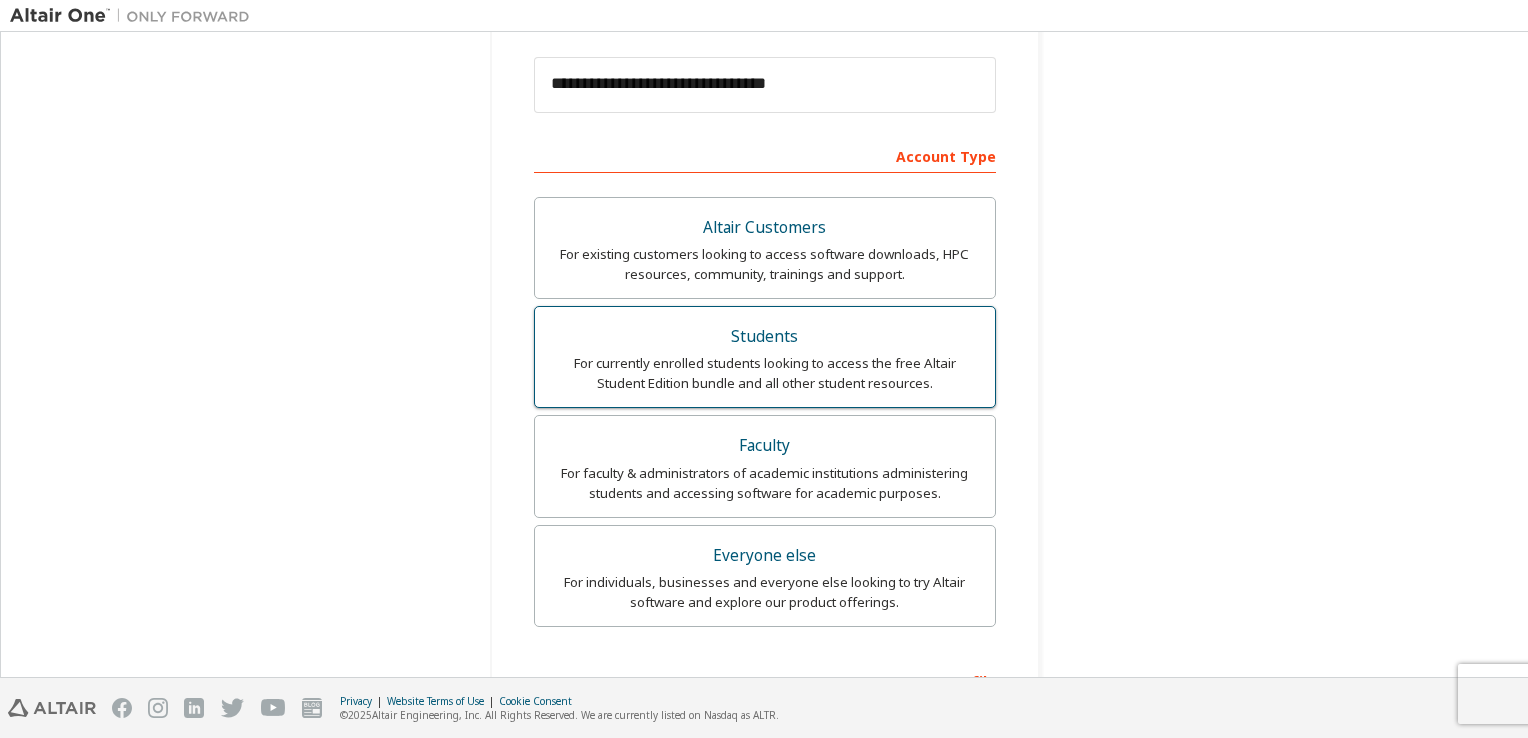 click on "For currently enrolled students looking to access the free Altair Student Edition bundle and all other student resources." at bounding box center (765, 373) 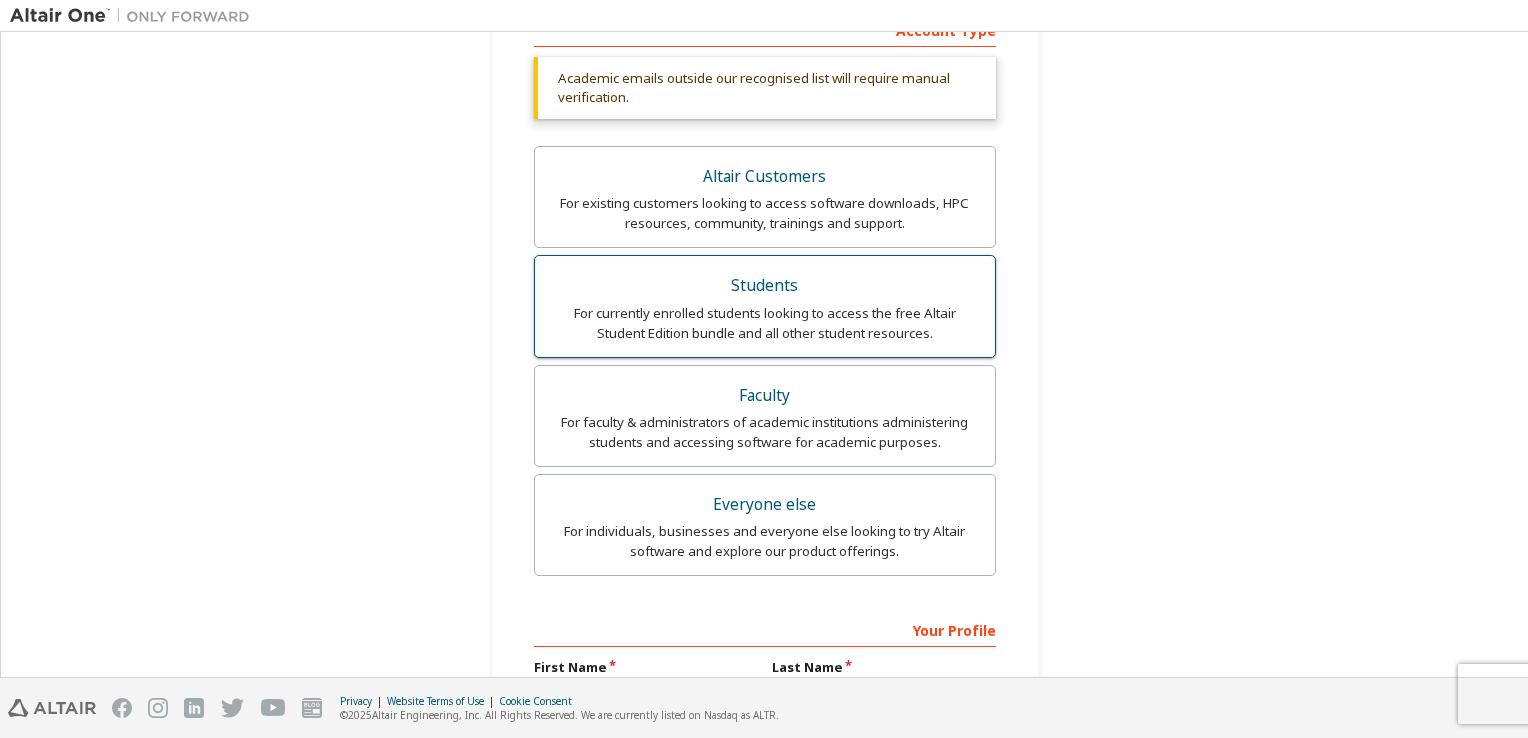 scroll, scrollTop: 660, scrollLeft: 0, axis: vertical 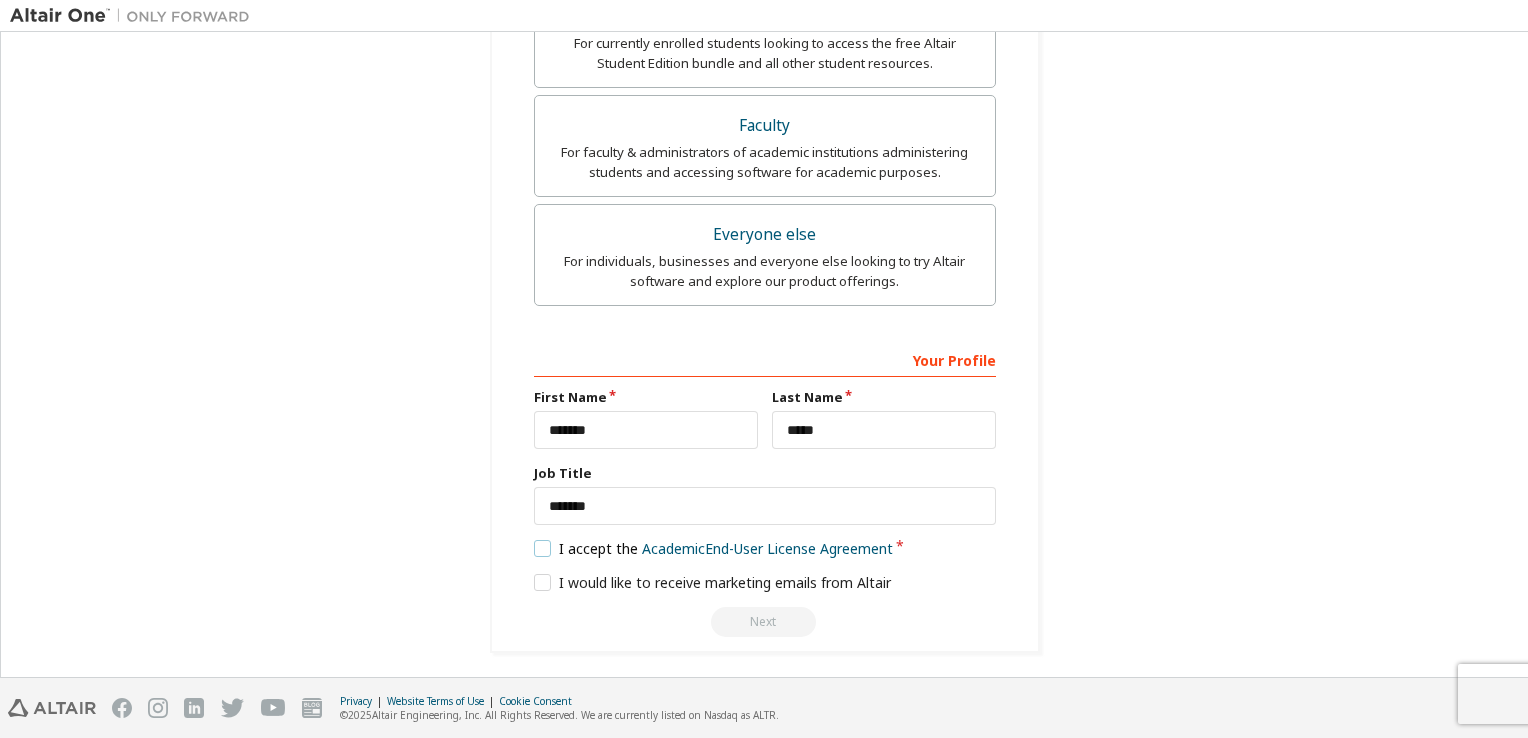 click on "I accept the   Academic   End-User License Agreement" at bounding box center (714, 548) 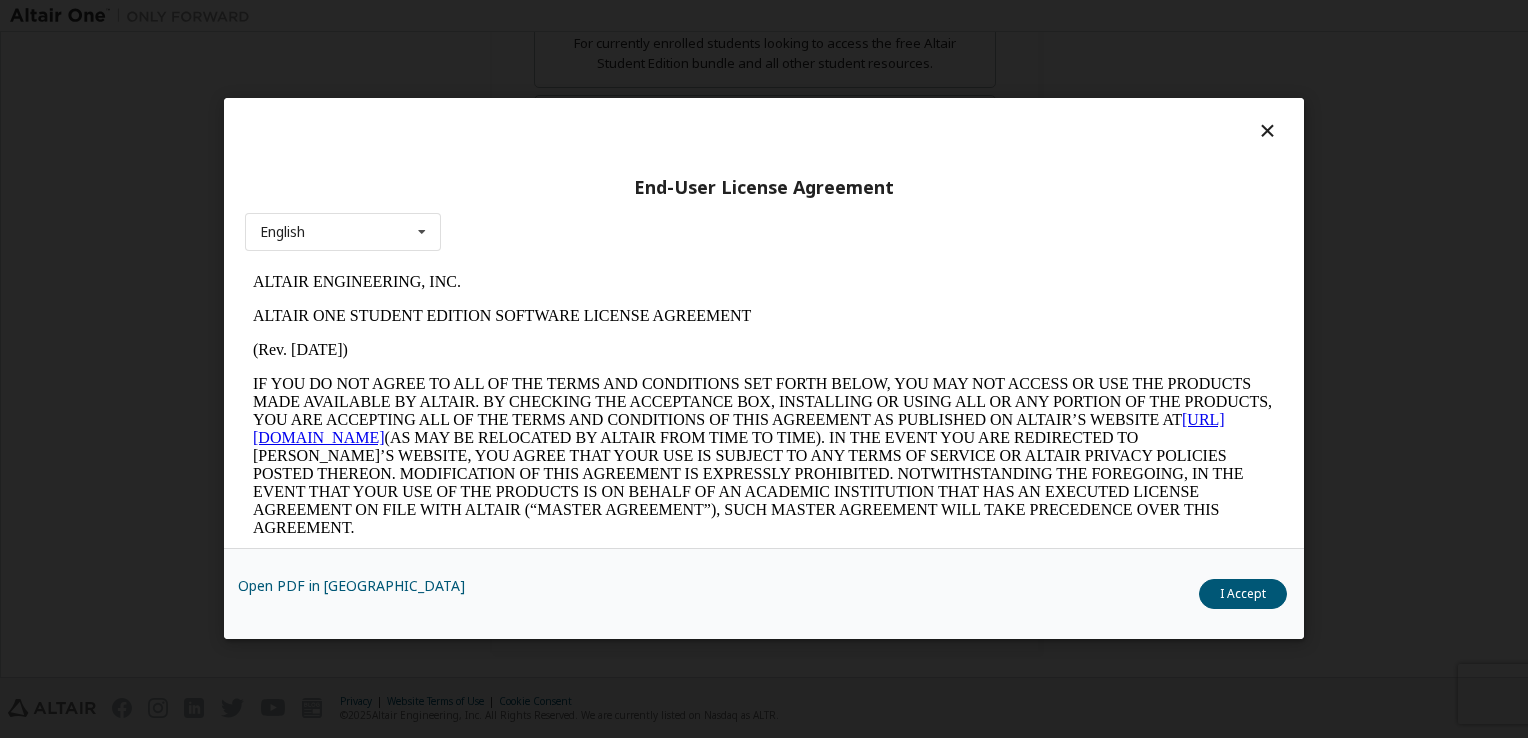 scroll, scrollTop: 0, scrollLeft: 0, axis: both 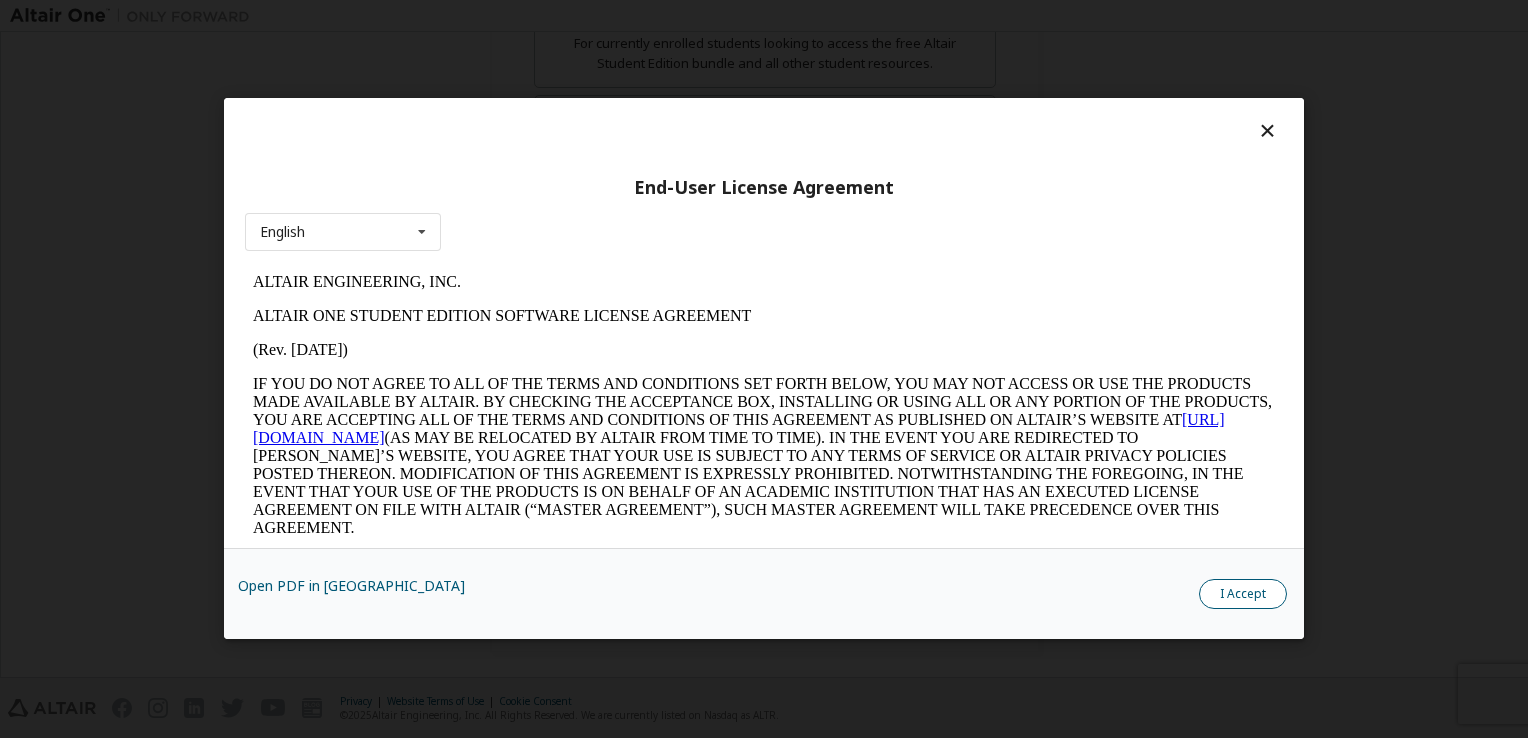 click on "I Accept" at bounding box center (1243, 595) 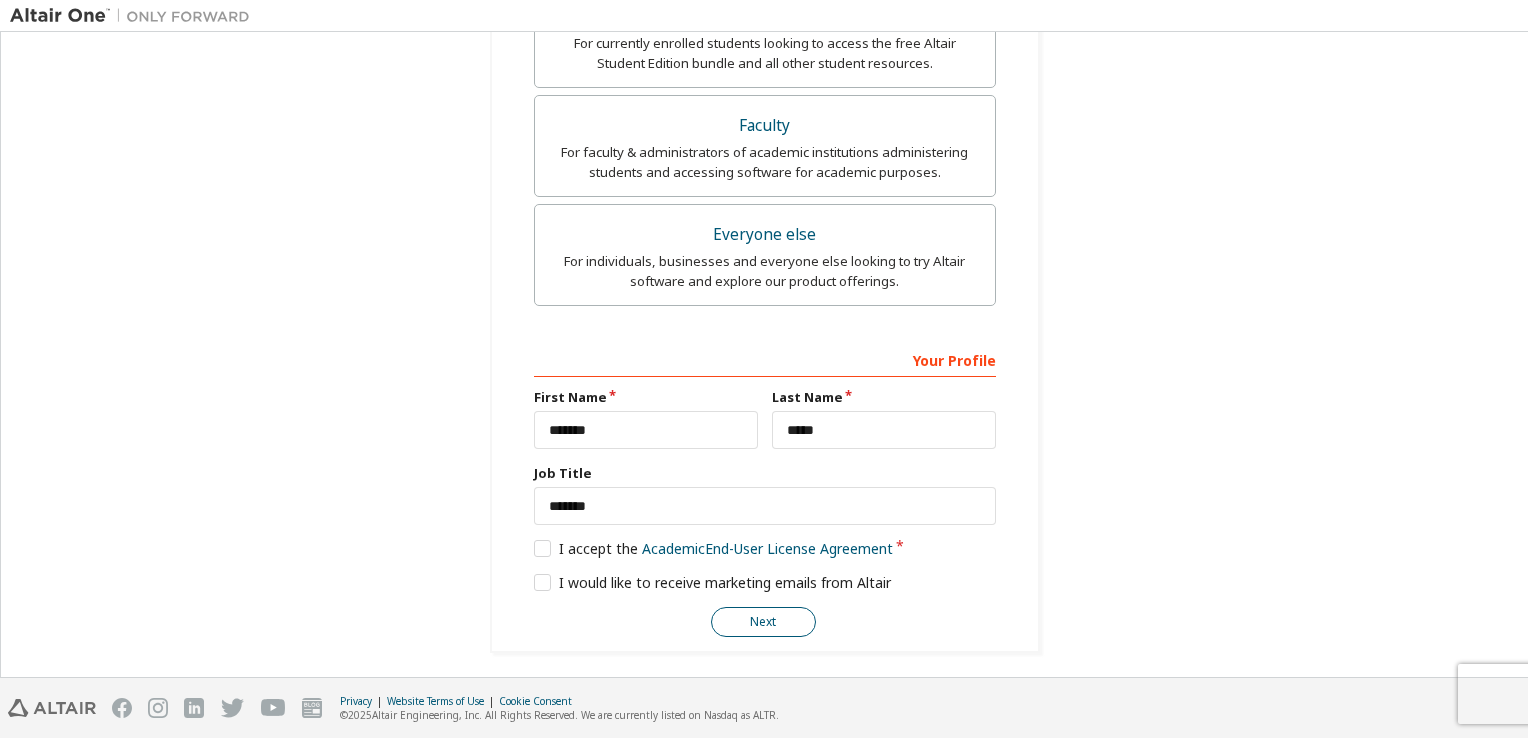 click on "Next" at bounding box center [763, 622] 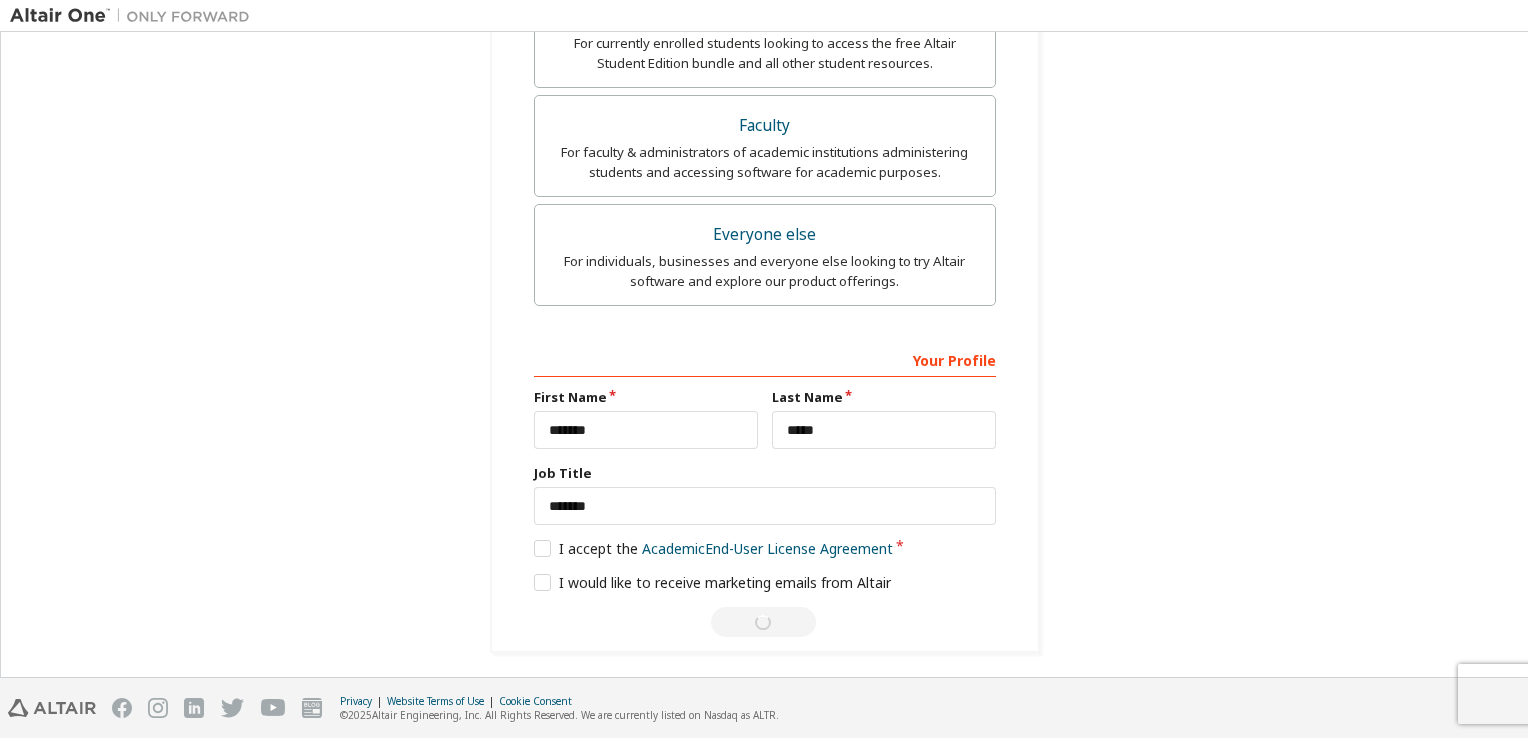scroll, scrollTop: 0, scrollLeft: 0, axis: both 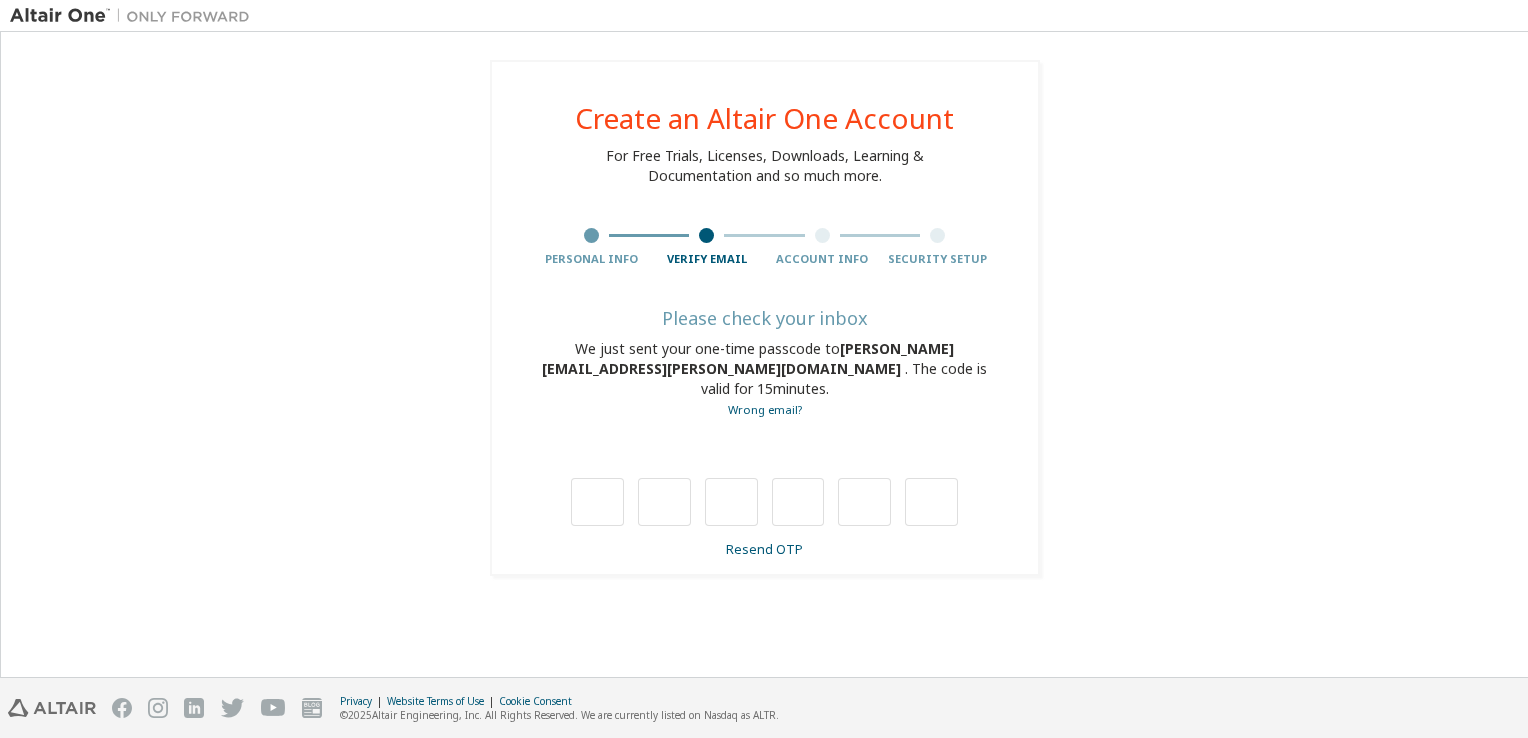type on "*" 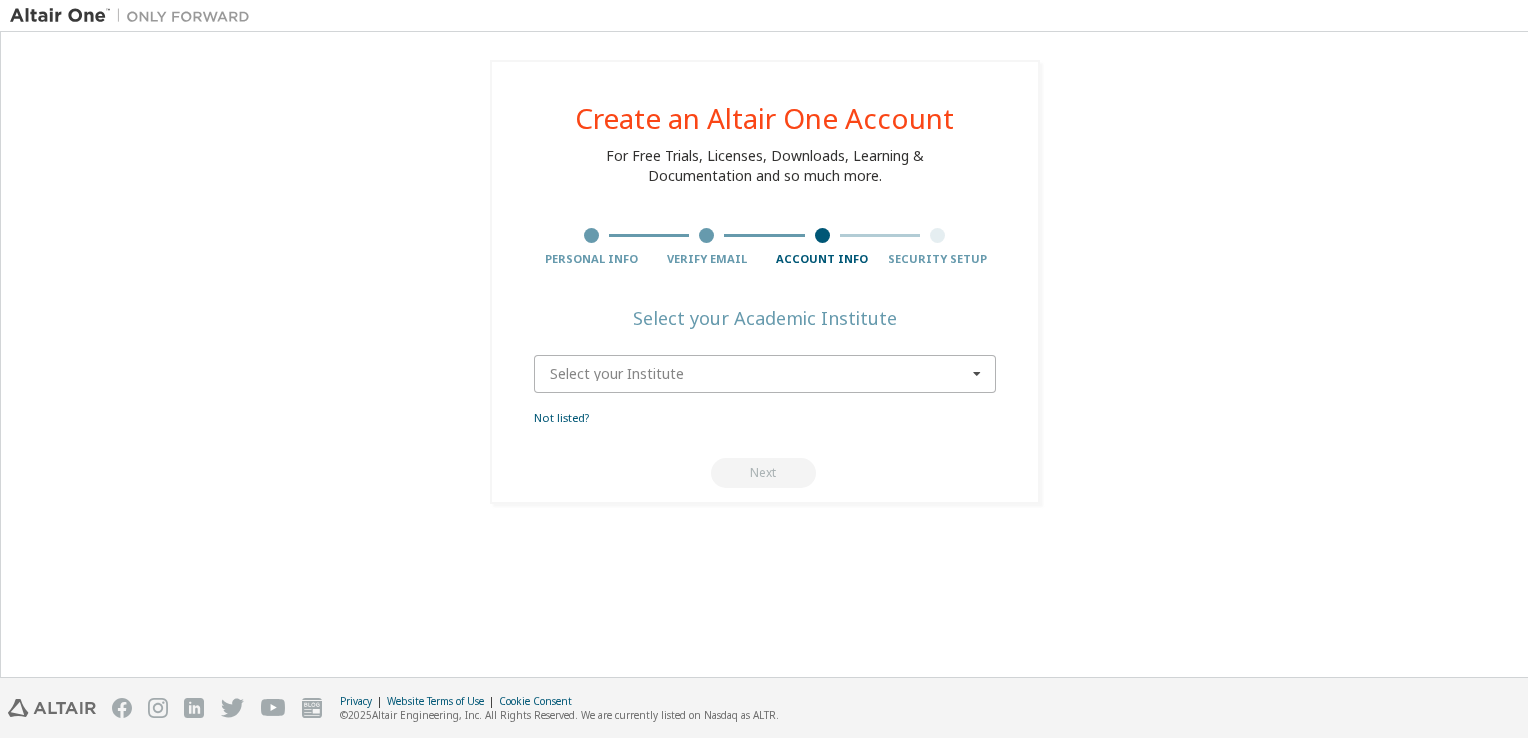 click at bounding box center (766, 374) 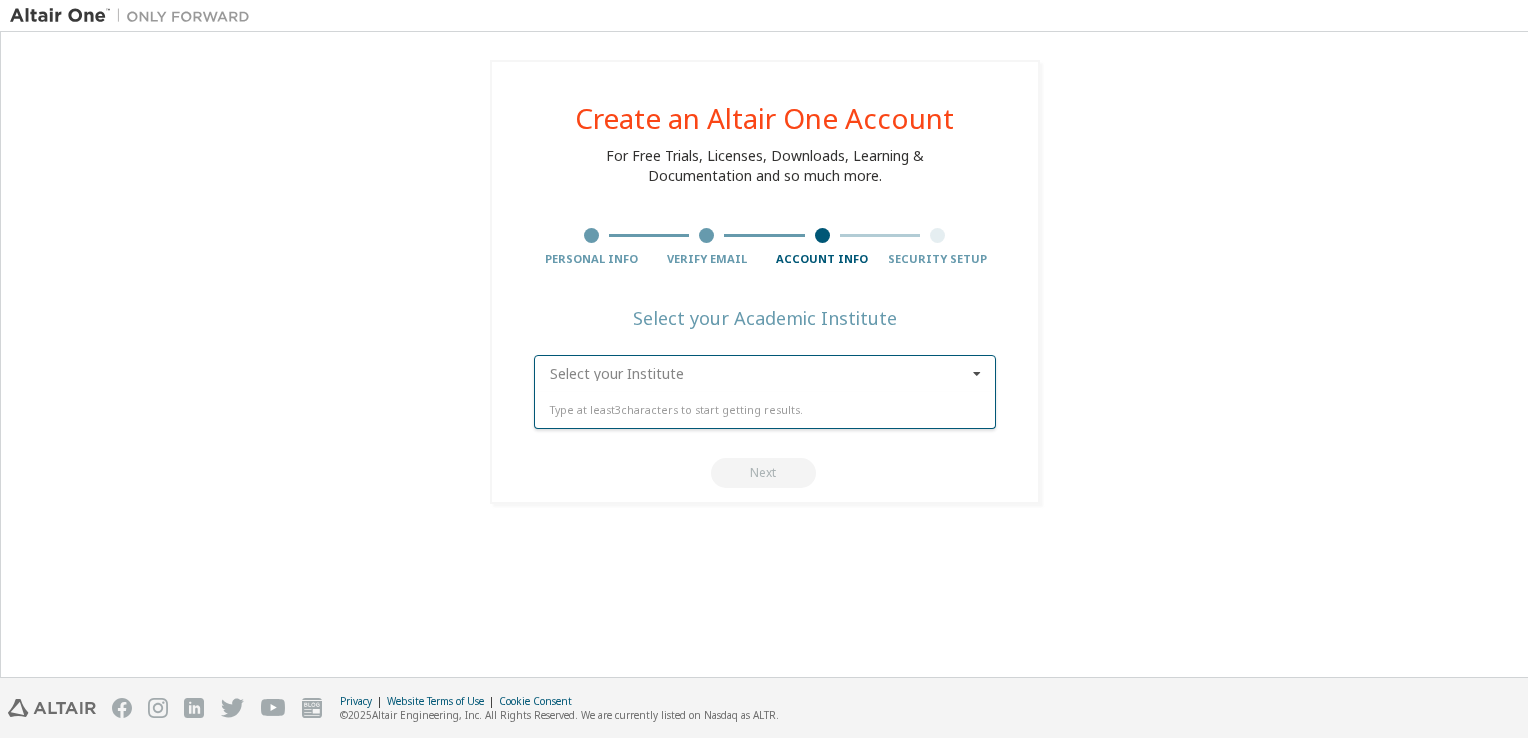 click at bounding box center (766, 374) 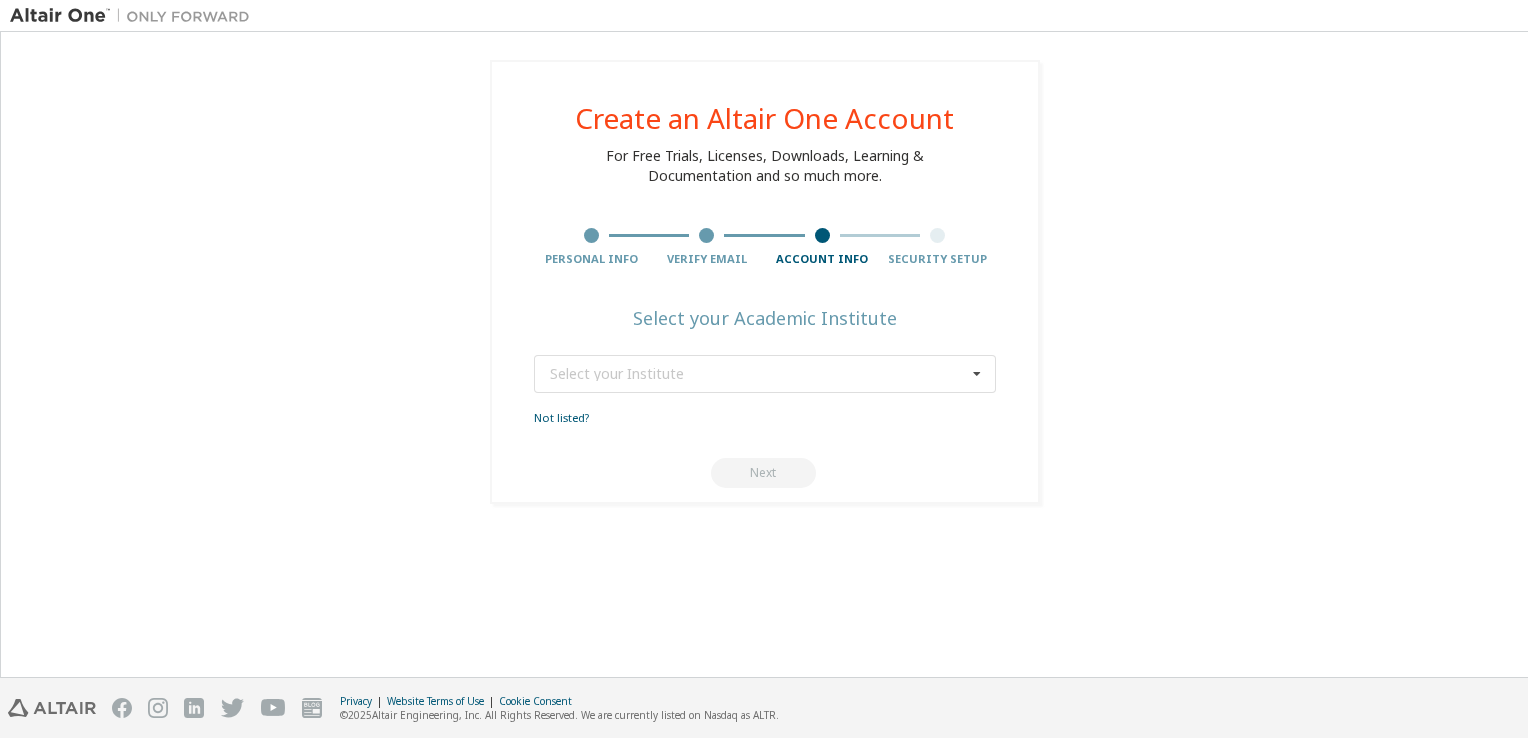 click on "Create an Altair One Account For Free Trials, Licenses, Downloads, Learning &  Documentation and so much more. Personal Info Verify Email Account Info Security Setup Select your Academic Institute Select your Institute Type at least  3  characters to start getting results. Not listed? Next" at bounding box center [765, 282] 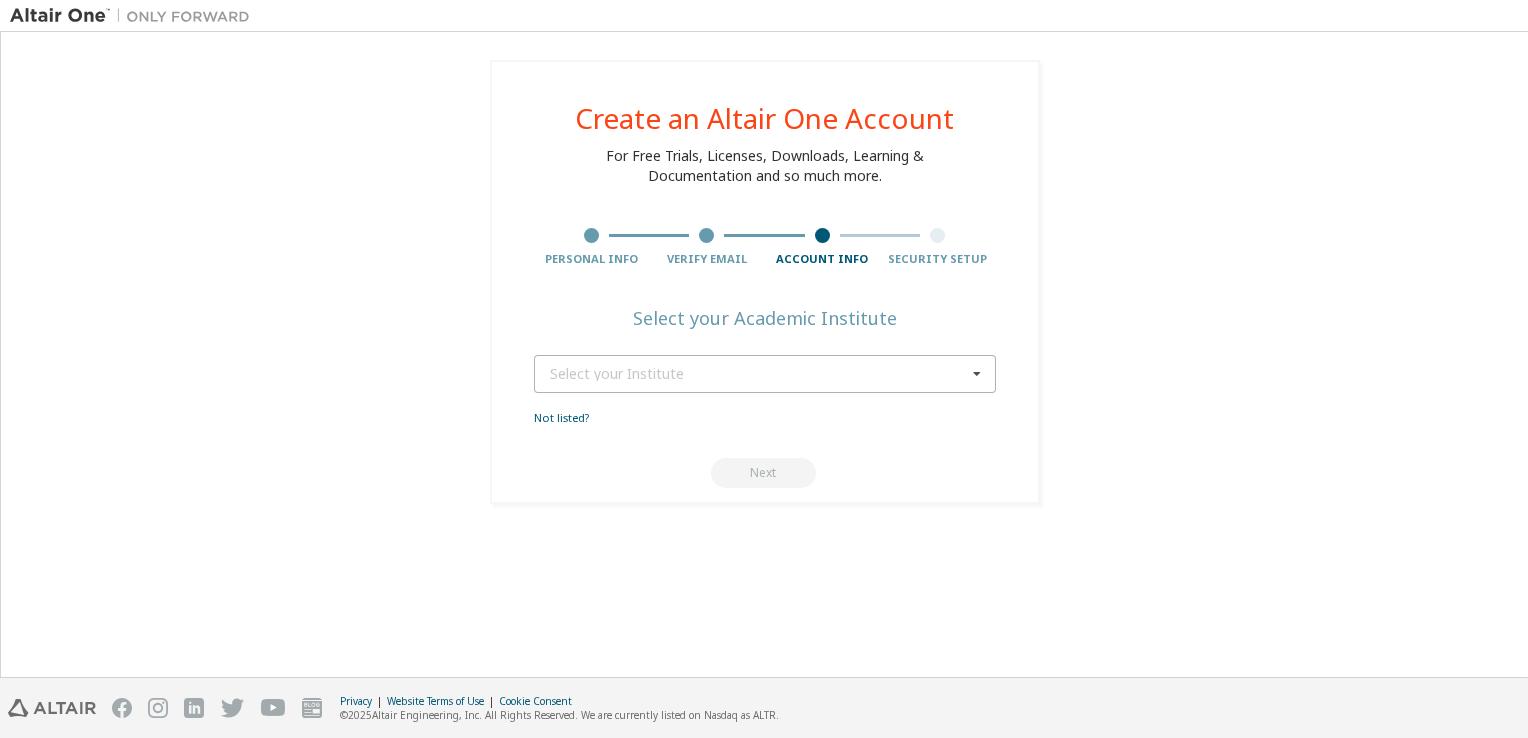 click on "Select your Institute" at bounding box center [758, 374] 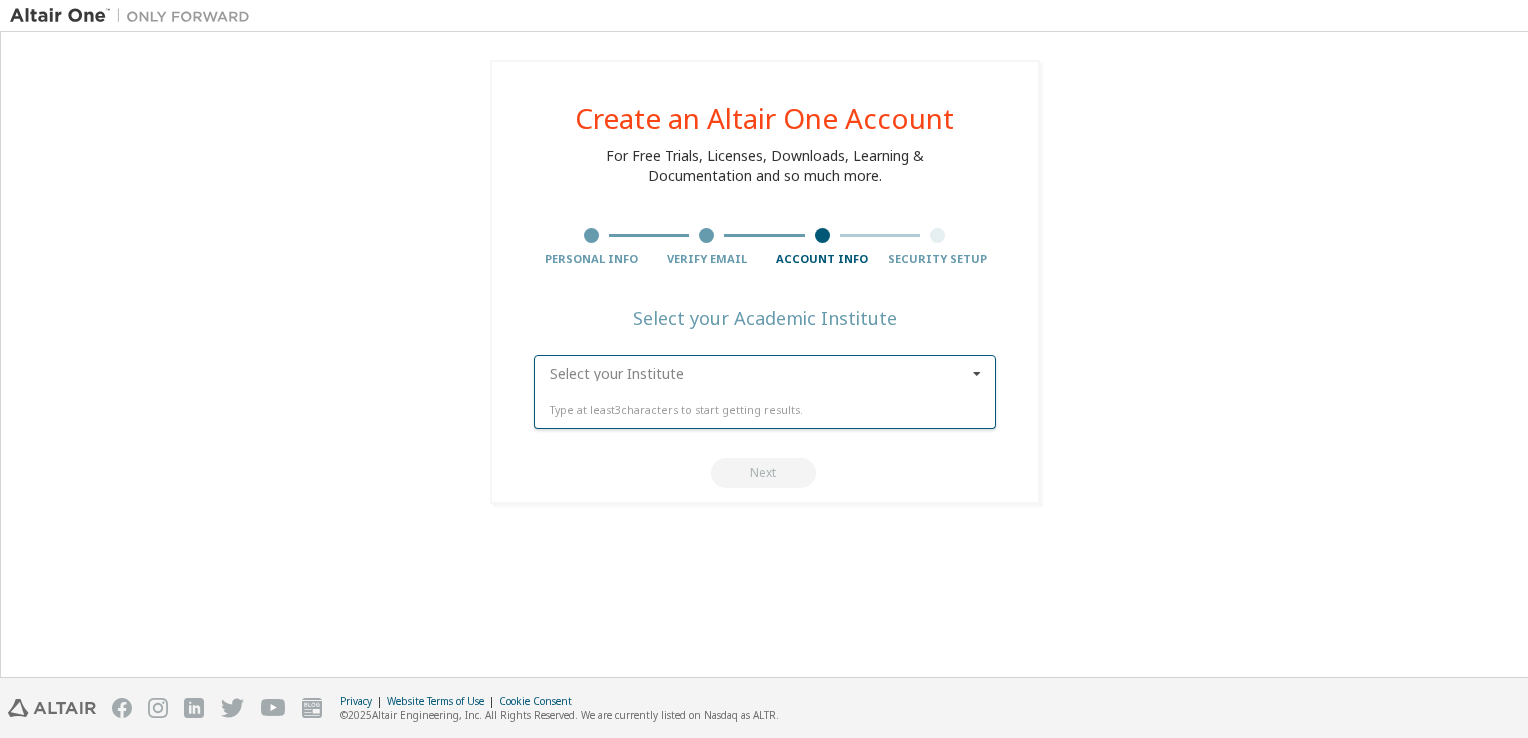 click at bounding box center (766, 374) 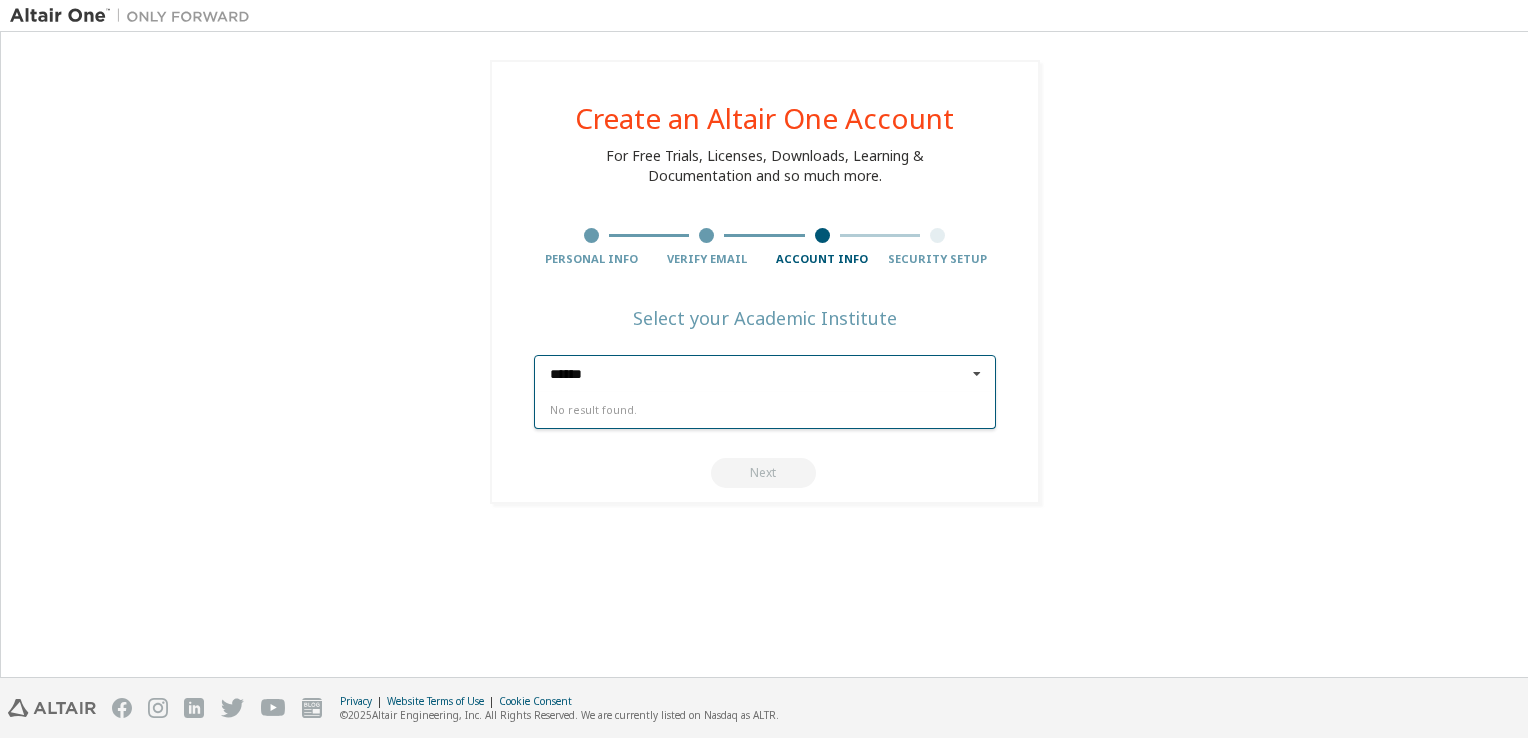 type on "******" 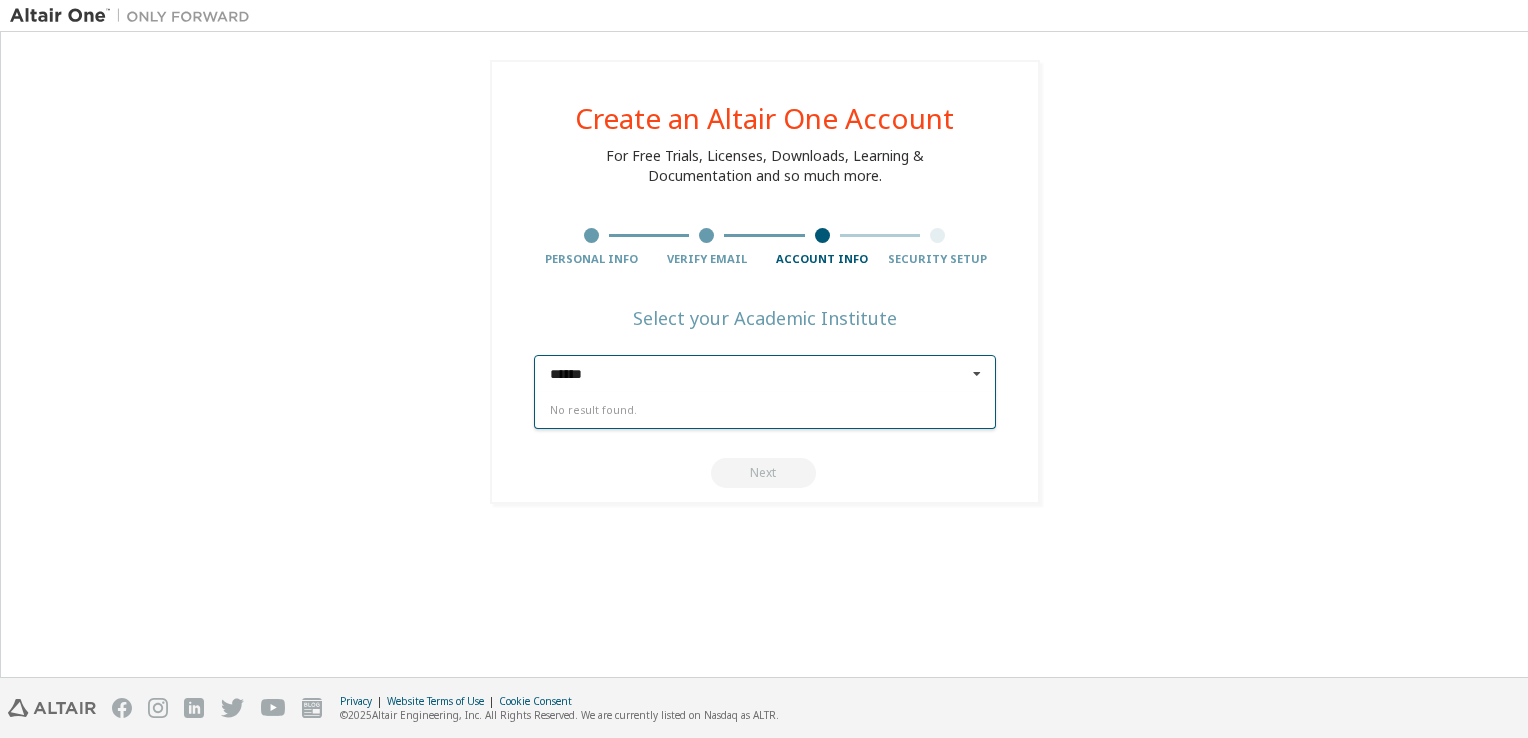 click on "No result found." at bounding box center [765, 410] 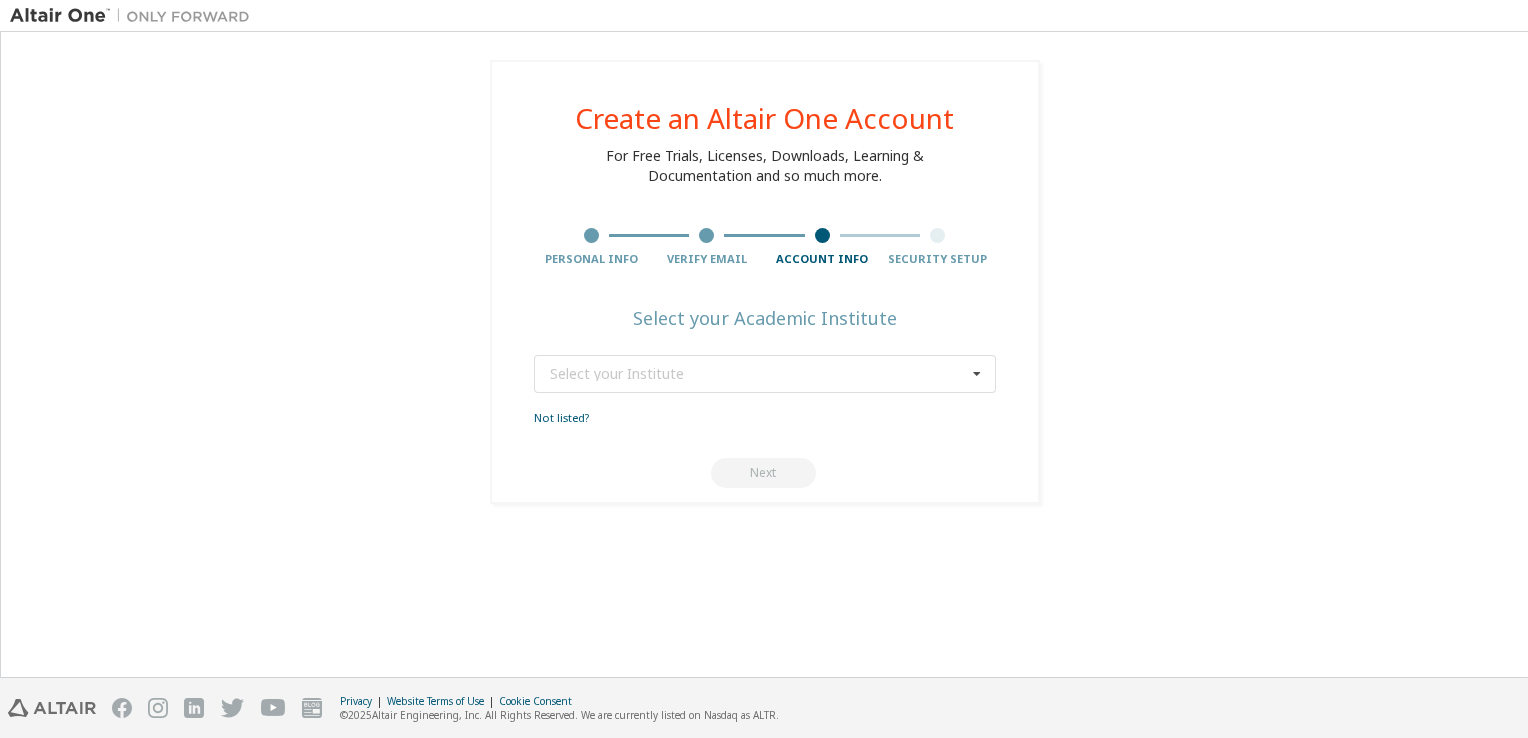 click on "Create an Altair One Account For Free Trials, Licenses, Downloads, Learning &  Documentation and so much more. Personal Info Verify Email Account Info Security Setup Select your Academic Institute Select your Institute [PERSON_NAME][GEOGRAPHIC_DATA] Mar [GEOGRAPHIC_DATA] - [GEOGRAPHIC_DATA], [GEOGRAPHIC_DATA] RGUKT - [PERSON_NAME][GEOGRAPHIC_DATA], [GEOGRAPHIC_DATA] [GEOGRAPHIC_DATA] [GEOGRAPHIC_DATA][PERSON_NAME] [GEOGRAPHIC_DATA] [GEOGRAPHIC_DATA] [GEOGRAPHIC_DATA] [PERSON_NAME][GEOGRAPHIC_DATA] [GEOGRAPHIC_DATA] [GEOGRAPHIC_DATA] [GEOGRAPHIC_DATA][DEMOGRAPHIC_DATA] [GEOGRAPHIC_DATA][DEMOGRAPHIC_DATA] [GEOGRAPHIC_DATA][DEMOGRAPHIC_DATA][PERSON_NAME] [GEOGRAPHIC_DATA][DEMOGRAPHIC_DATA]" at bounding box center (765, 282) 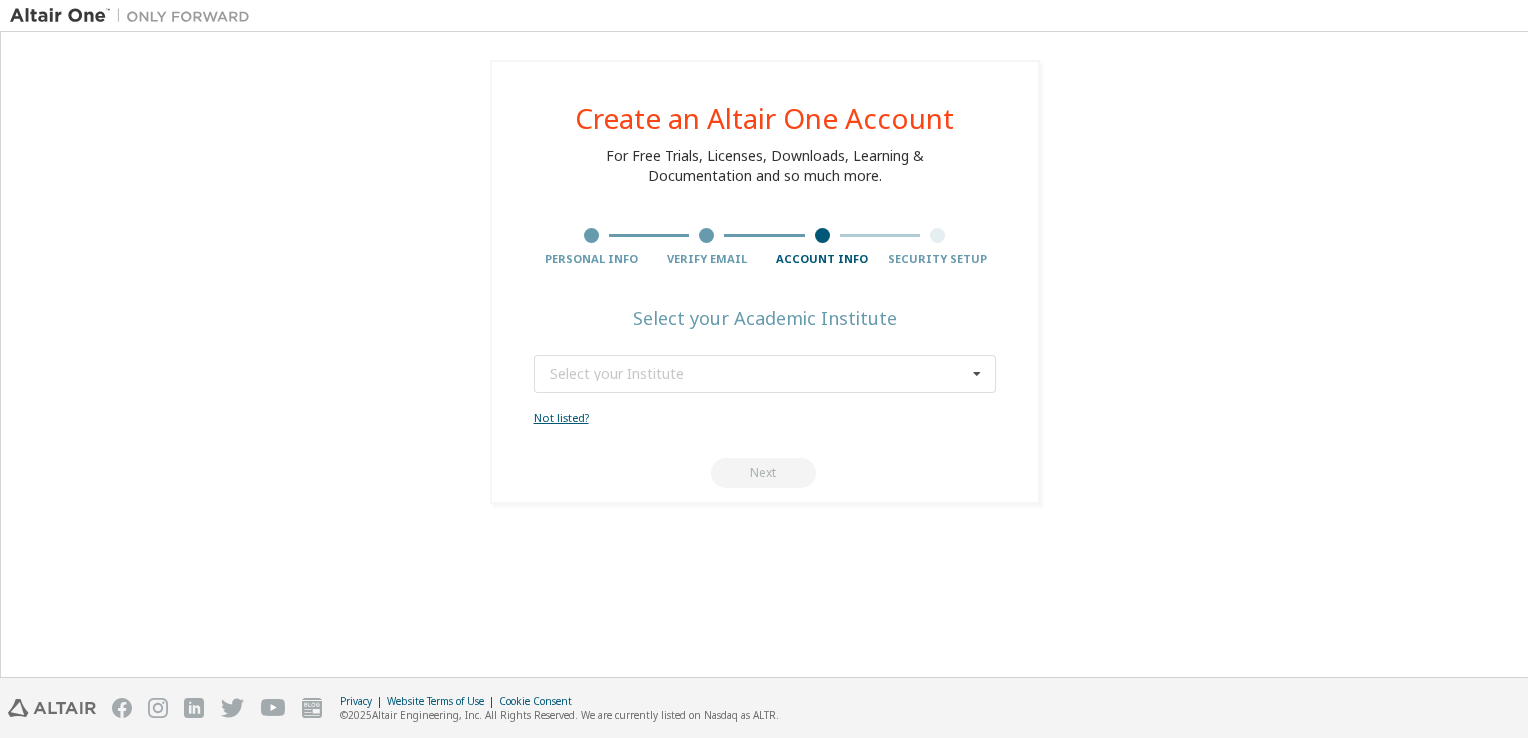click on "Not listed?" at bounding box center [561, 417] 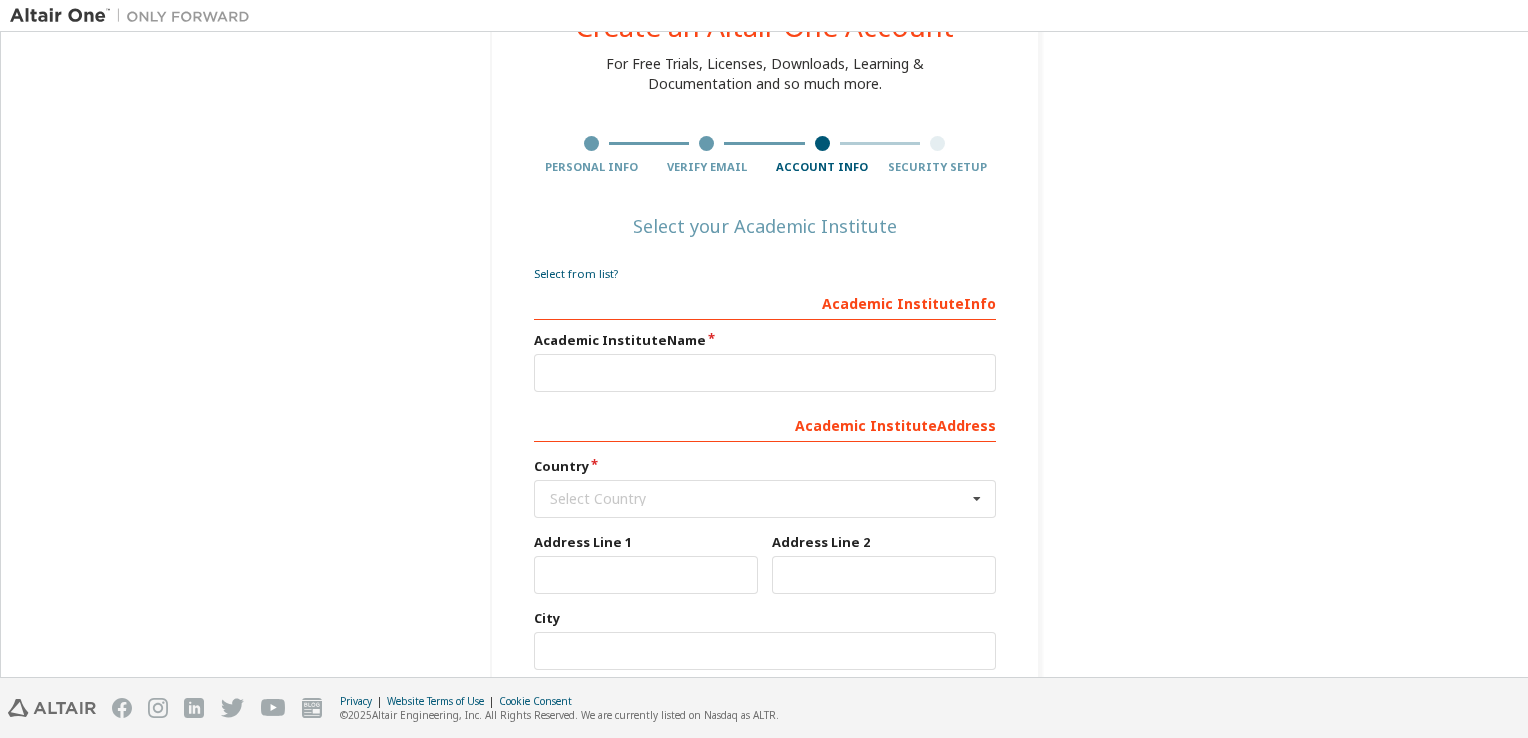 scroll, scrollTop: 94, scrollLeft: 0, axis: vertical 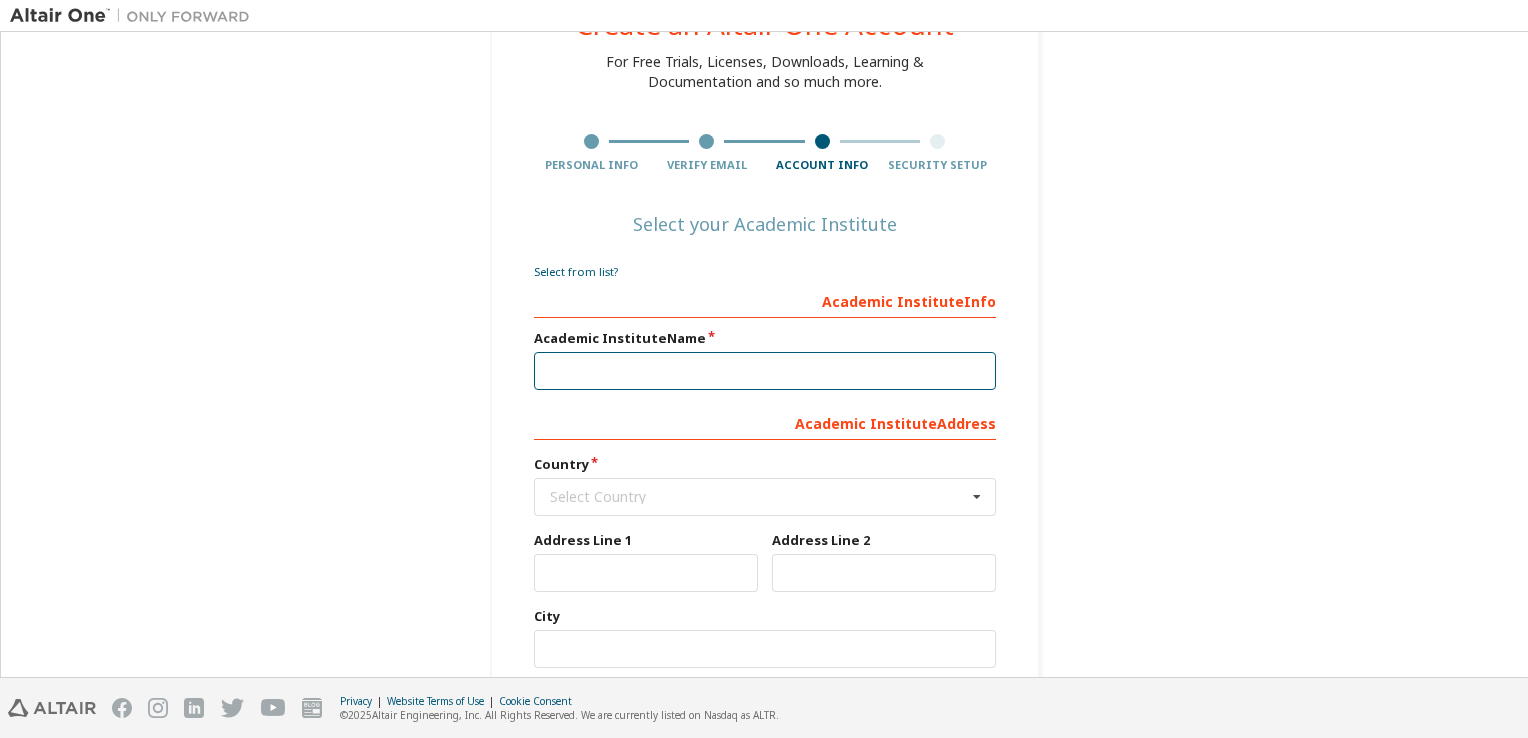 click at bounding box center [765, 371] 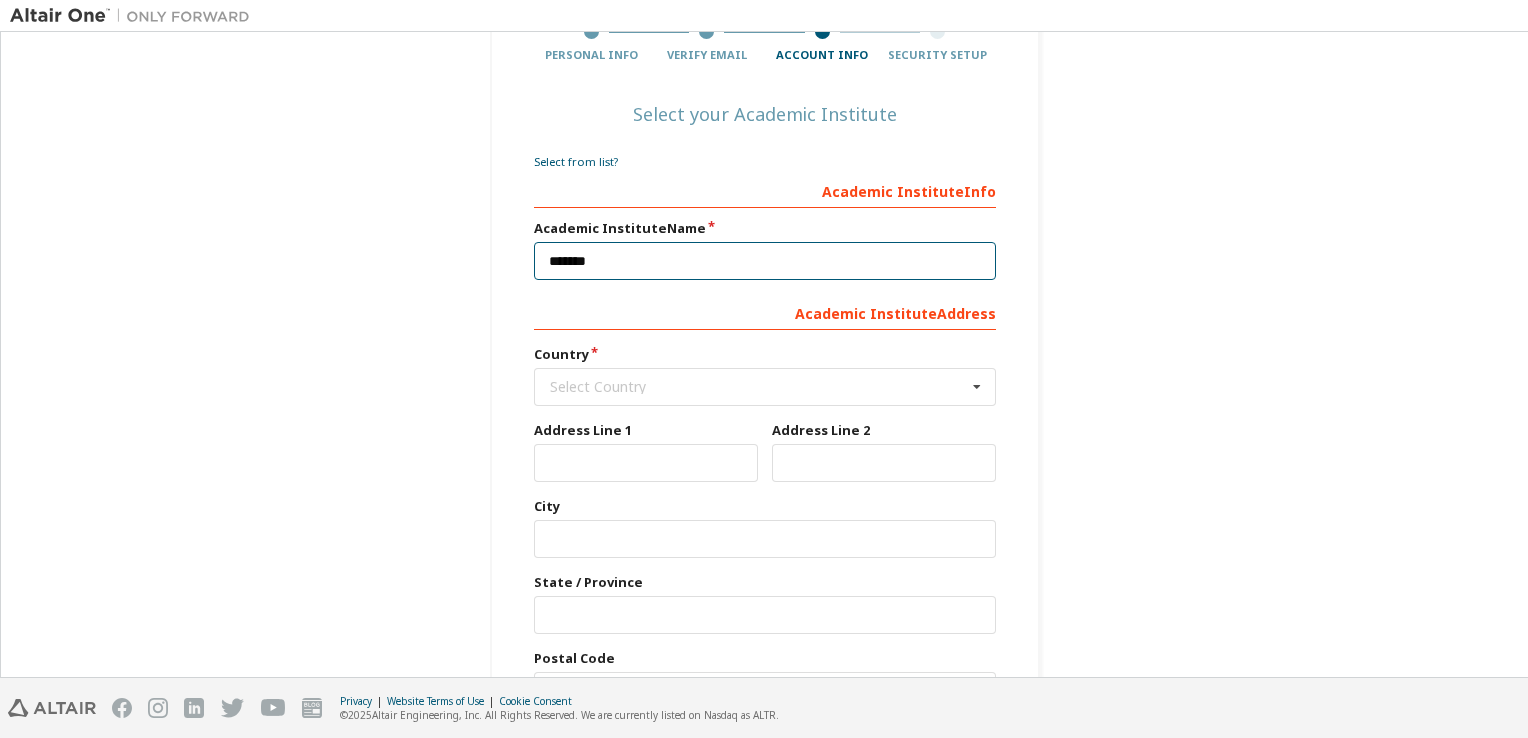 scroll, scrollTop: 208, scrollLeft: 0, axis: vertical 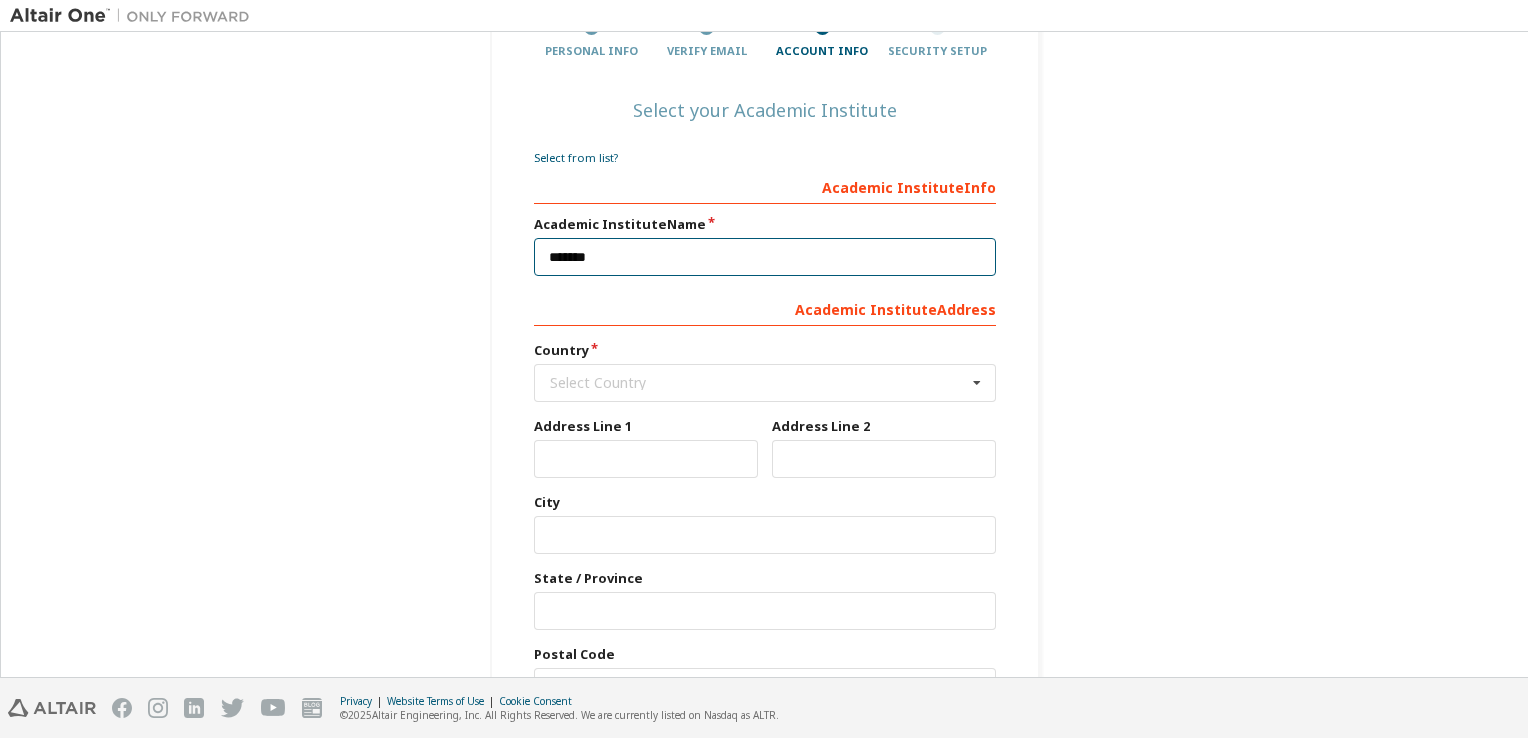 type on "*******" 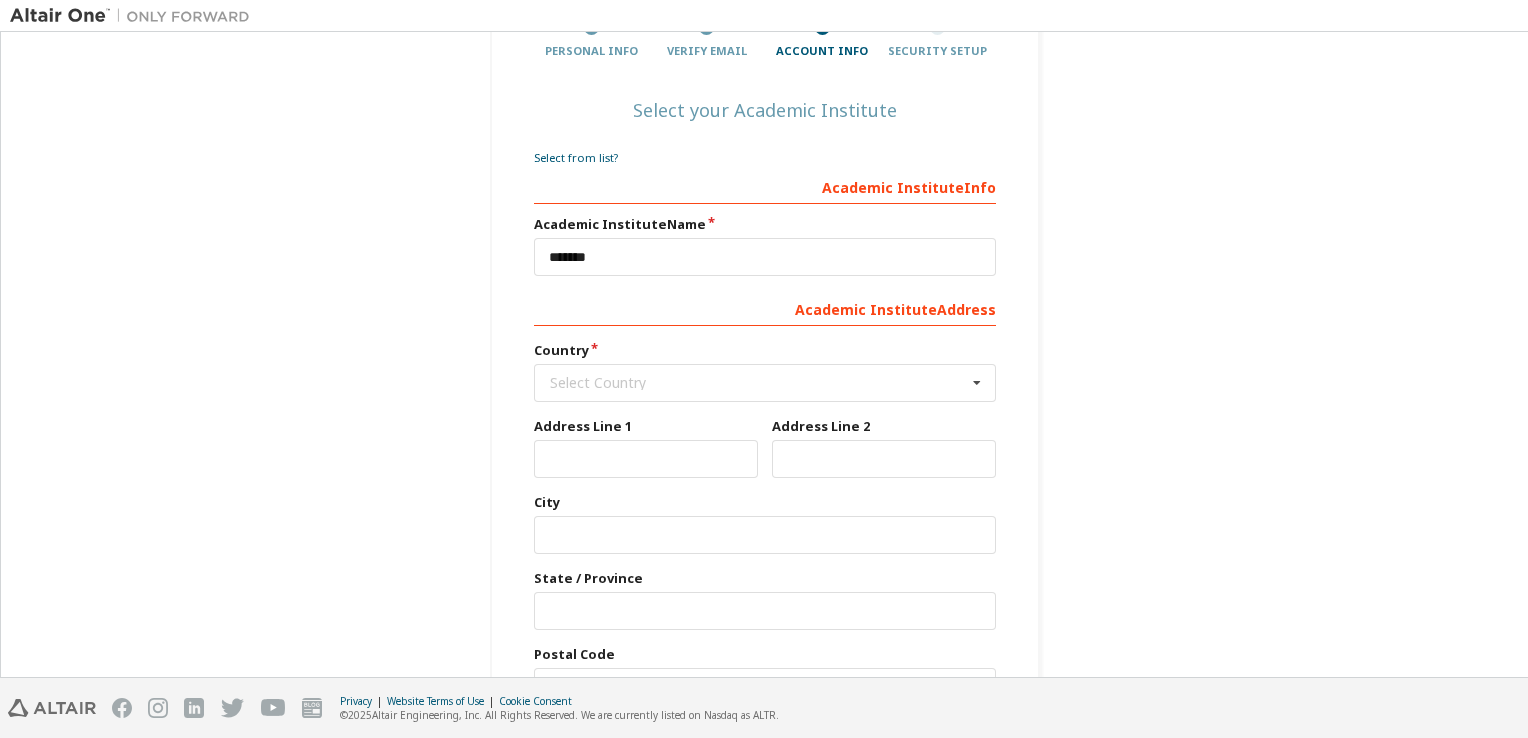 click on "Select Country" at bounding box center [758, 383] 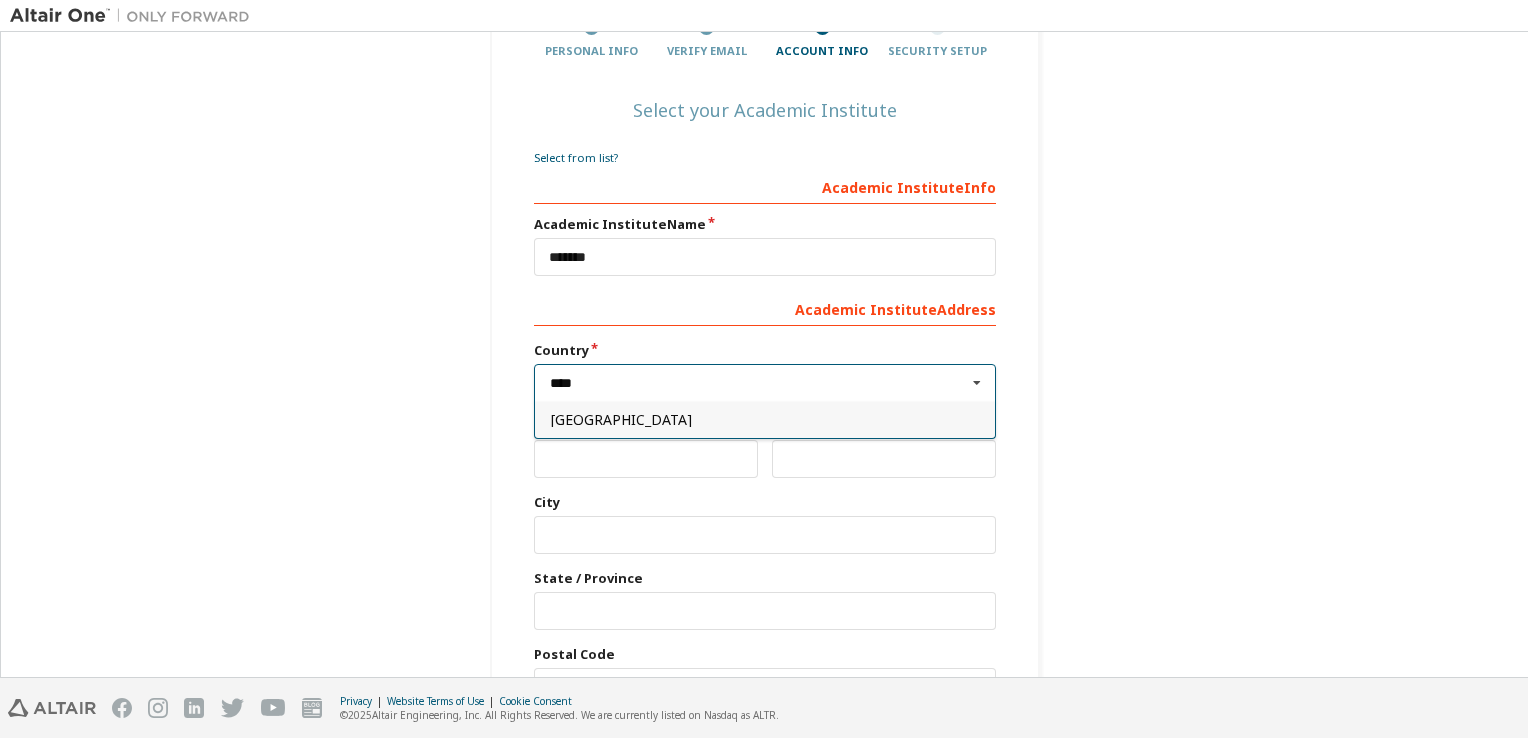 type on "****" 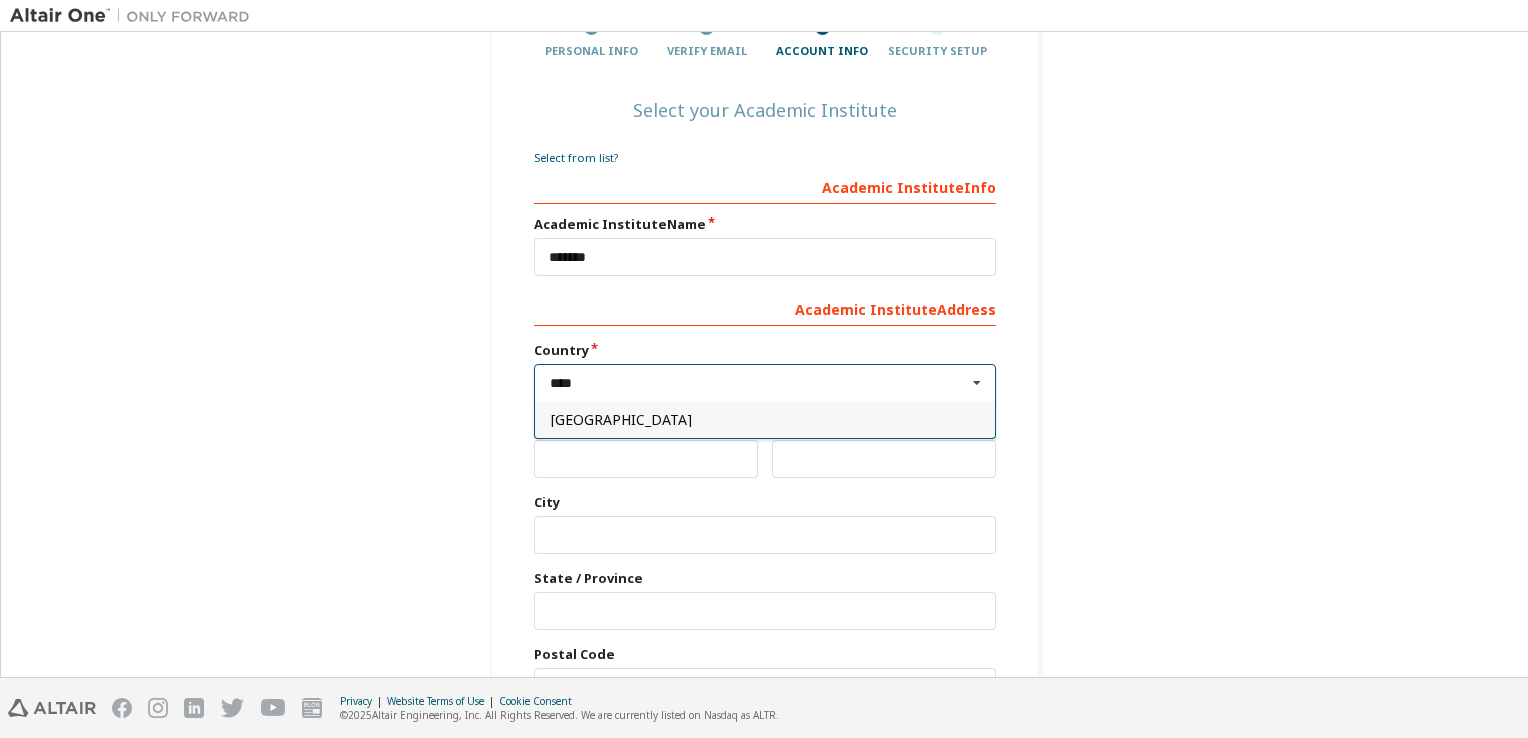 click on "[GEOGRAPHIC_DATA]" at bounding box center (765, 420) 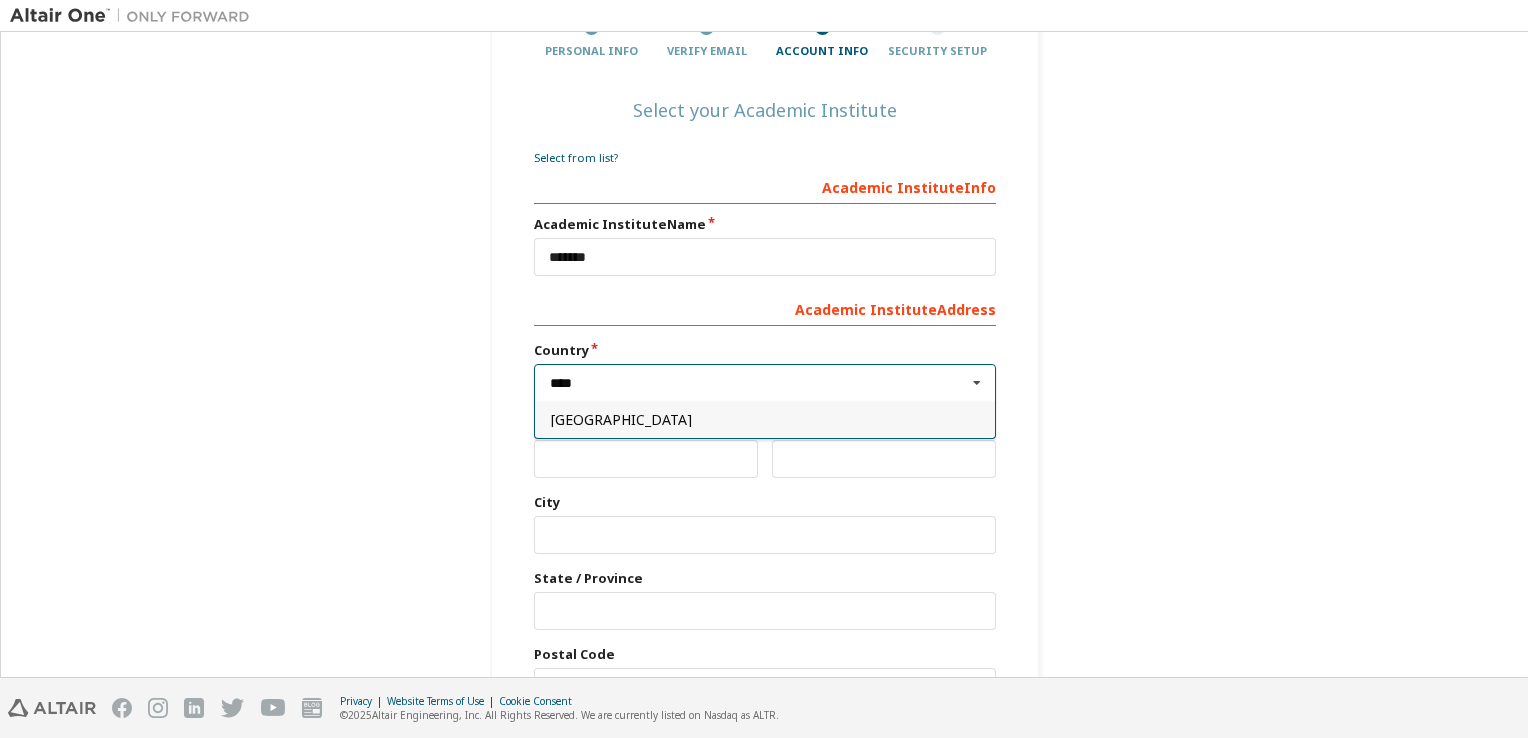 type on "***" 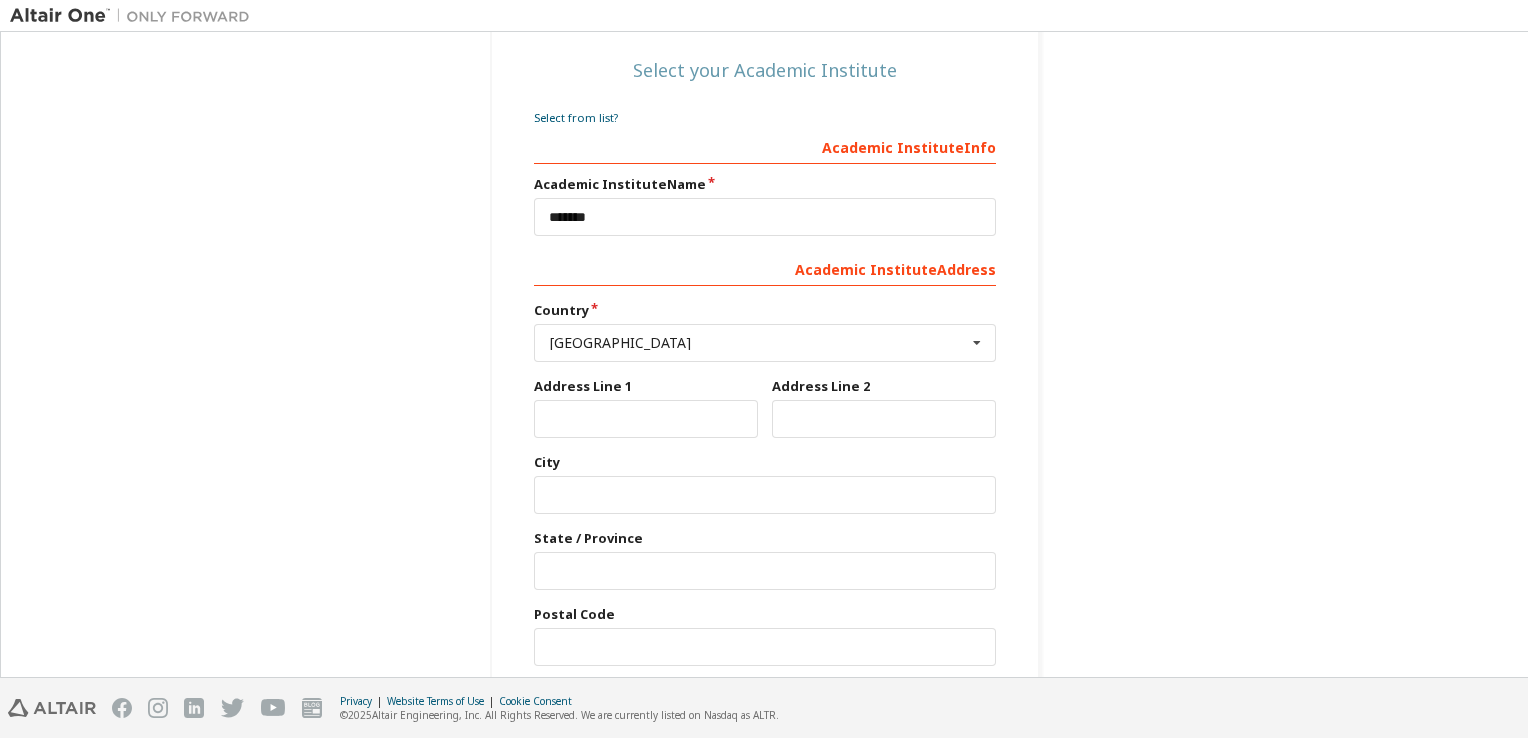 scroll, scrollTop: 336, scrollLeft: 0, axis: vertical 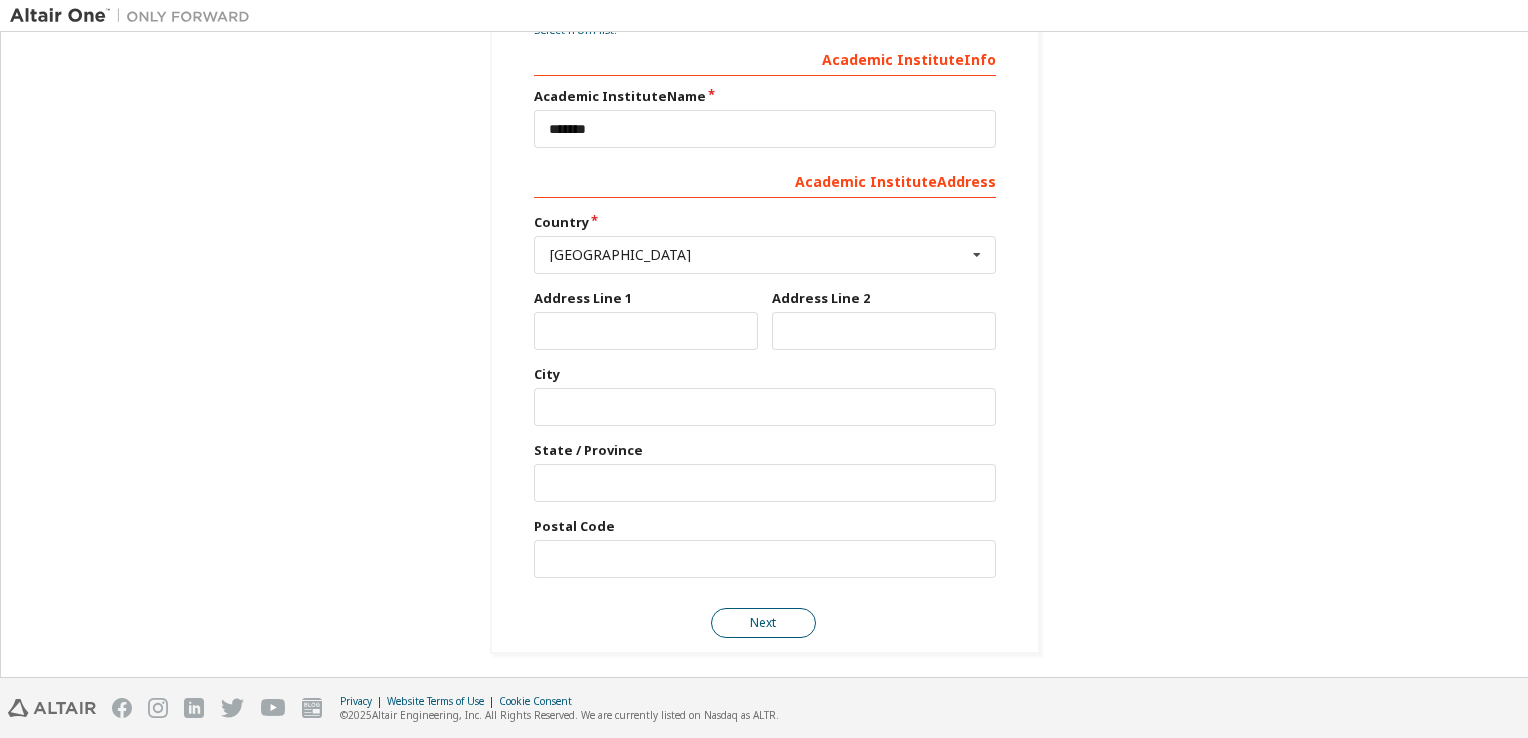 click on "Next" at bounding box center [763, 623] 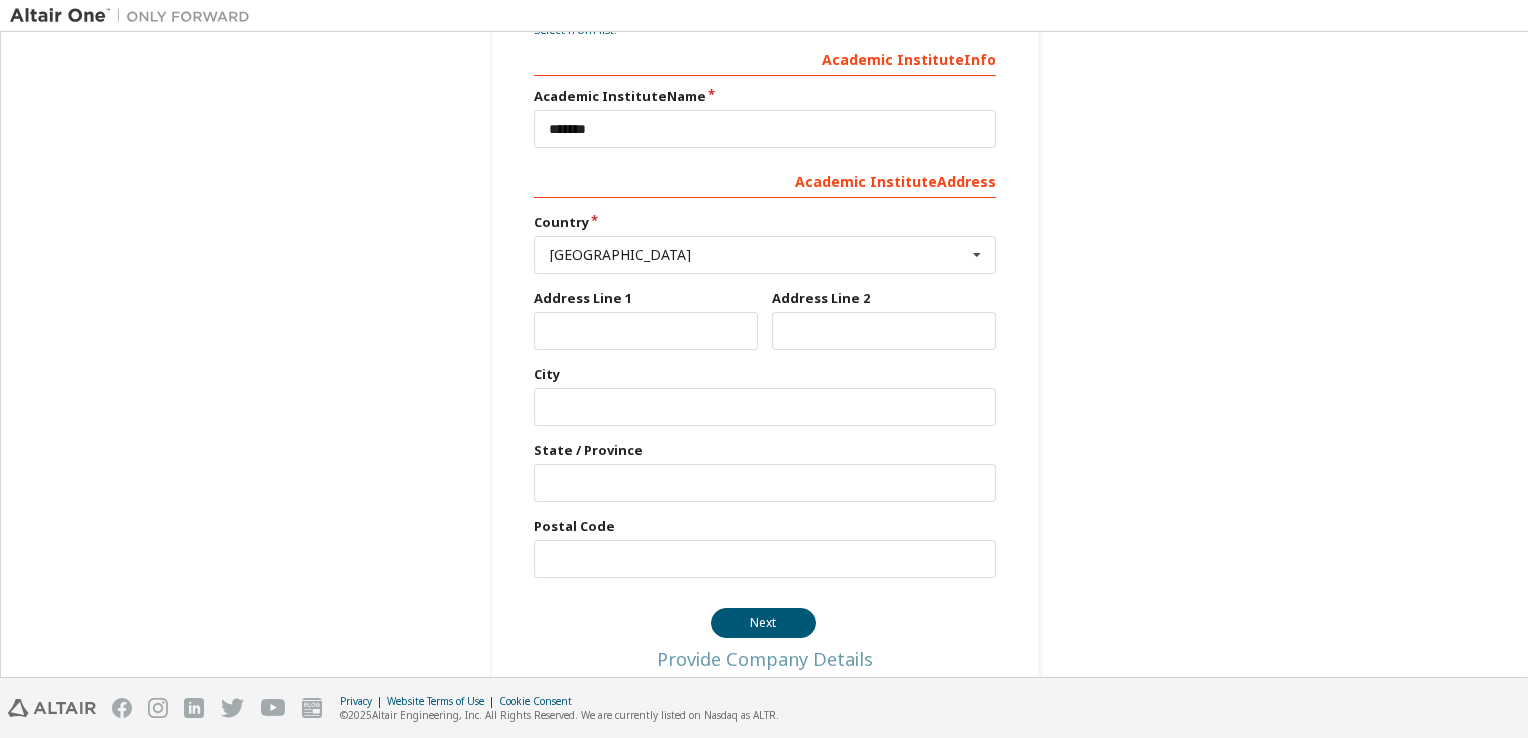 scroll, scrollTop: 0, scrollLeft: 0, axis: both 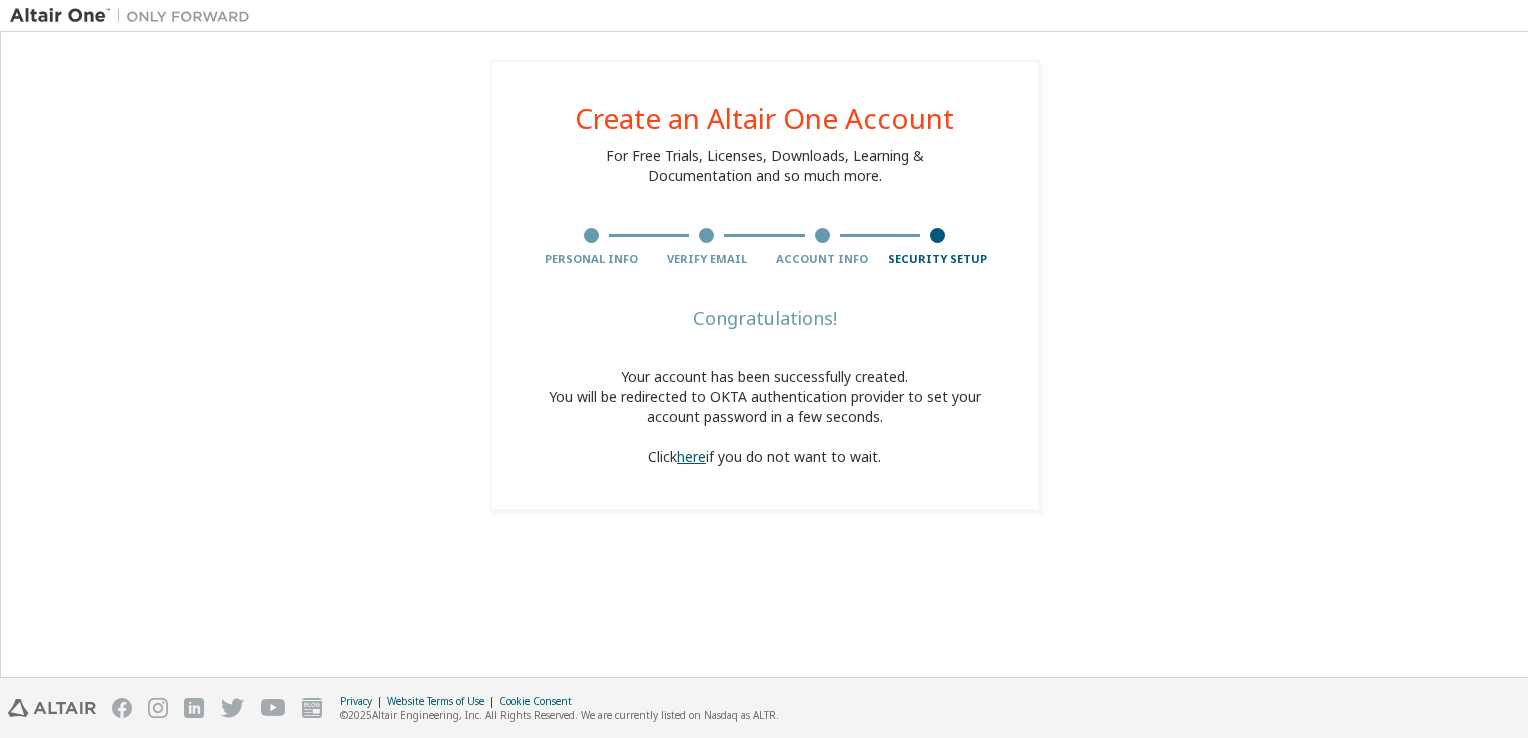 click on "here" at bounding box center (691, 456) 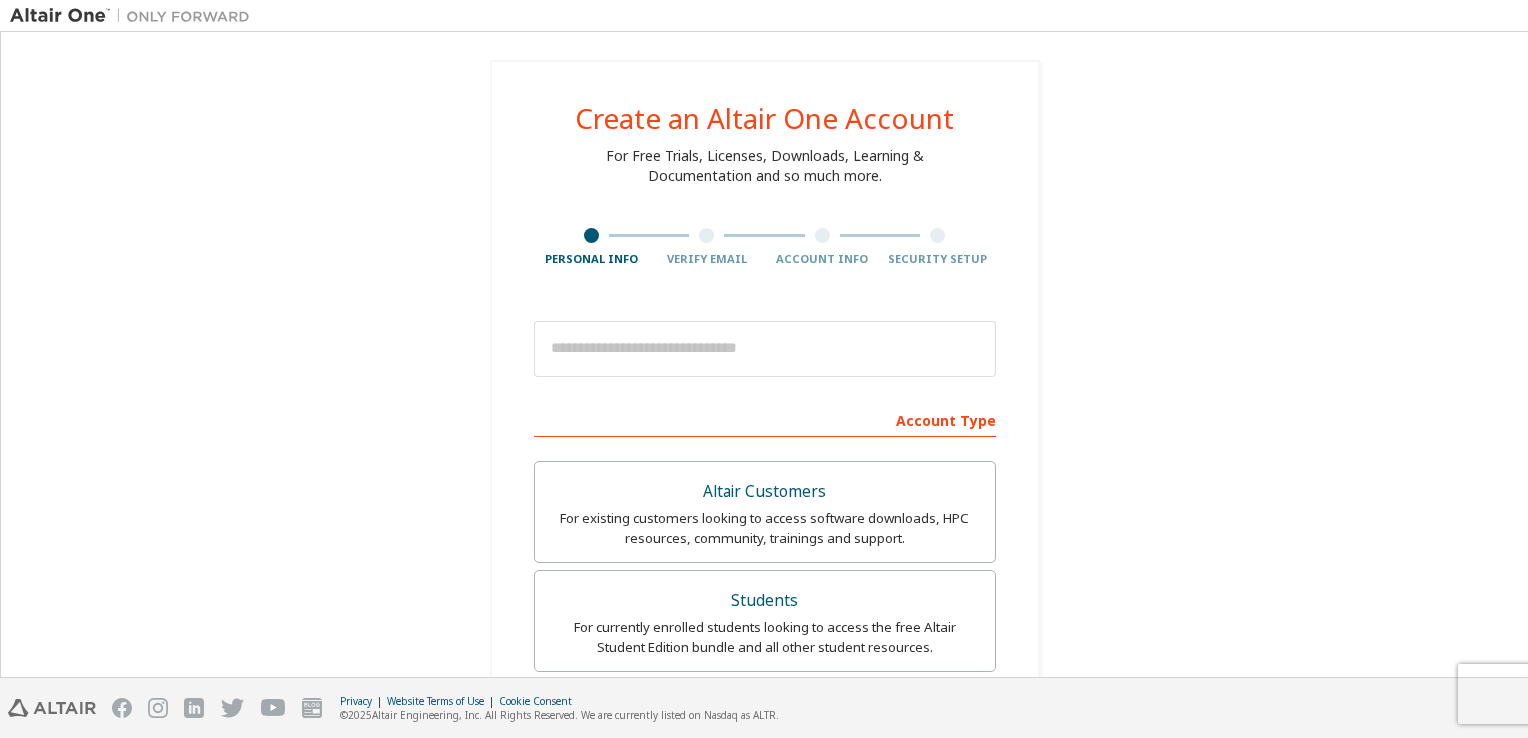 scroll, scrollTop: 0, scrollLeft: 0, axis: both 